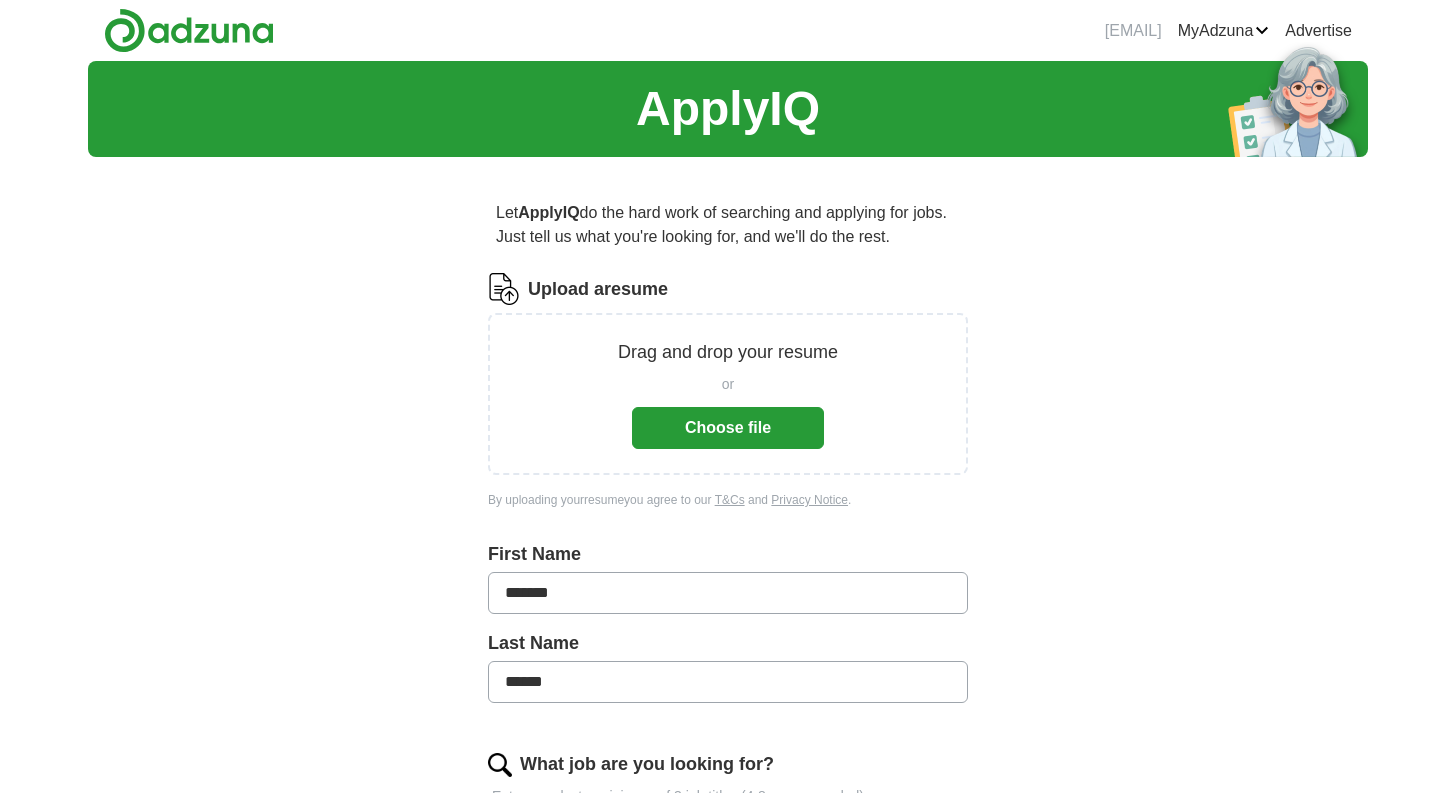 scroll, scrollTop: 0, scrollLeft: 0, axis: both 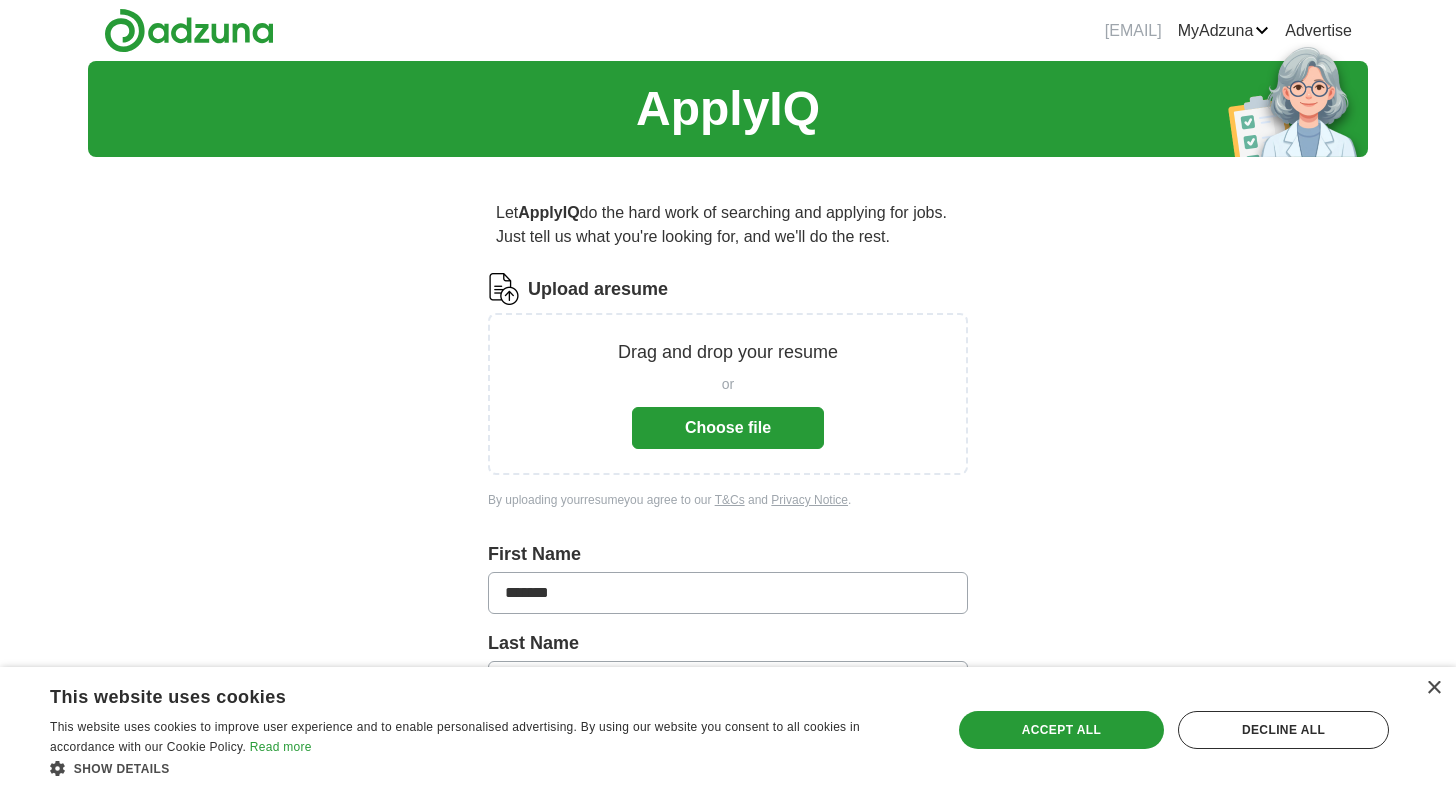 click on "Choose file" at bounding box center [728, 428] 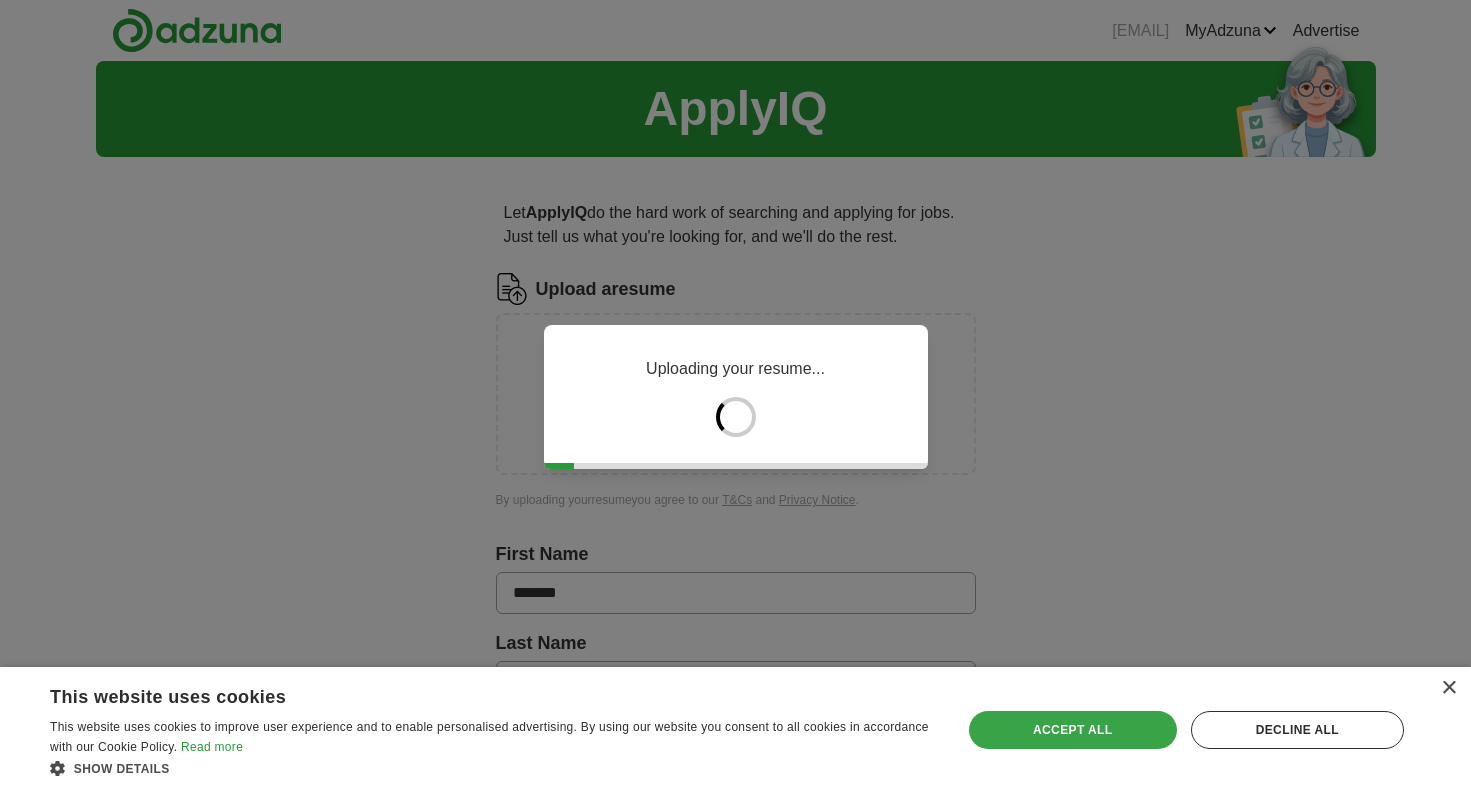 click on "Accept all" at bounding box center (1073, 730) 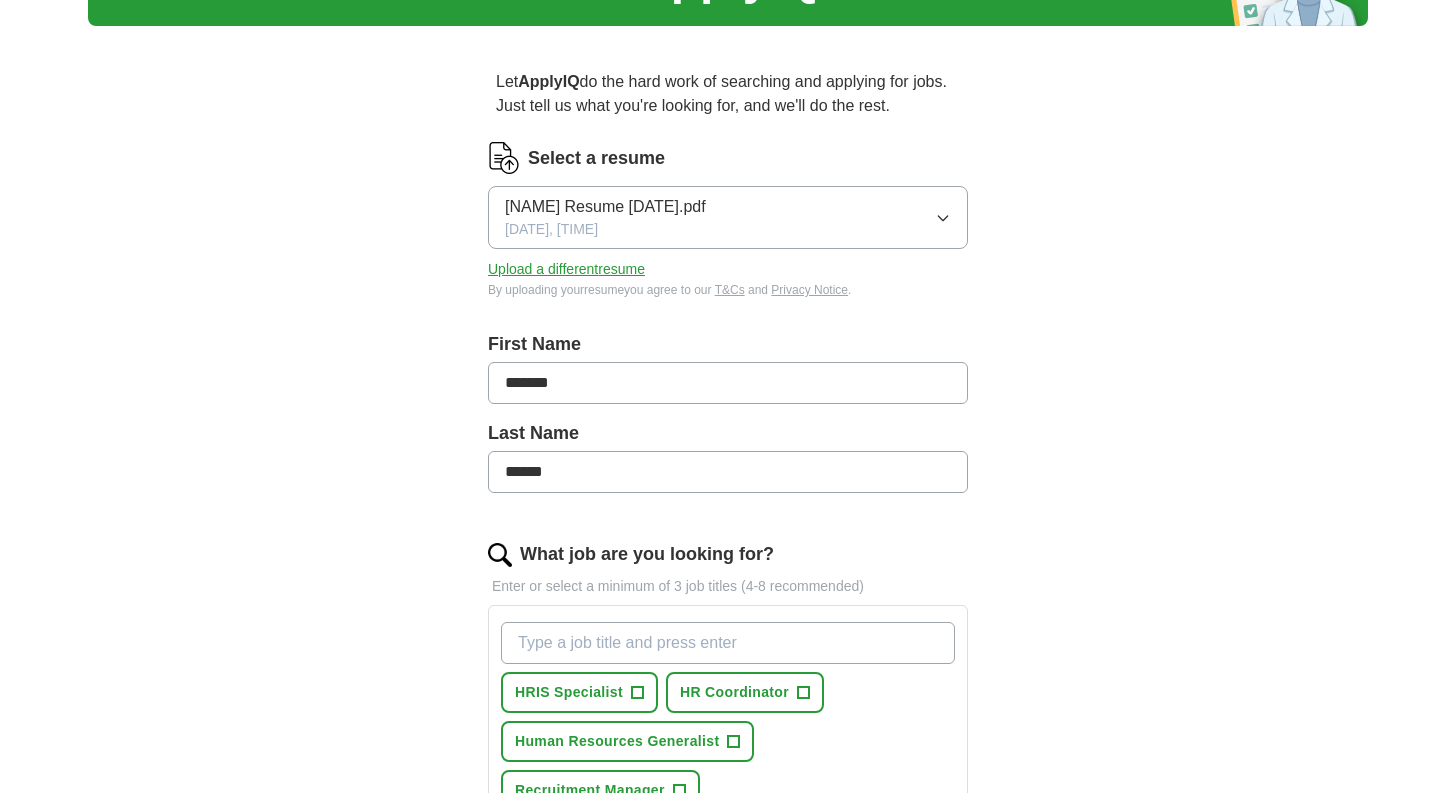 scroll, scrollTop: 200, scrollLeft: 0, axis: vertical 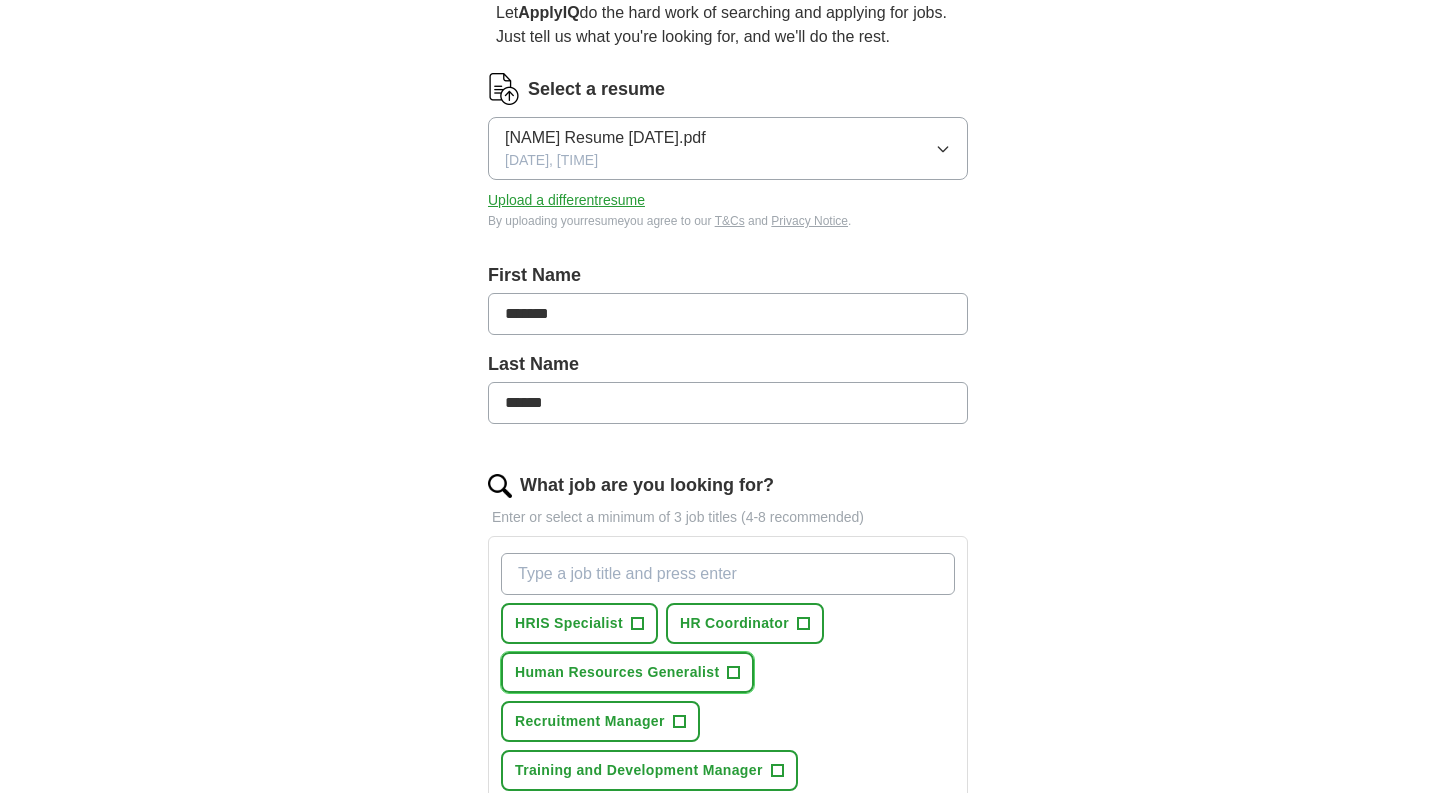 click on "+" at bounding box center [734, 673] 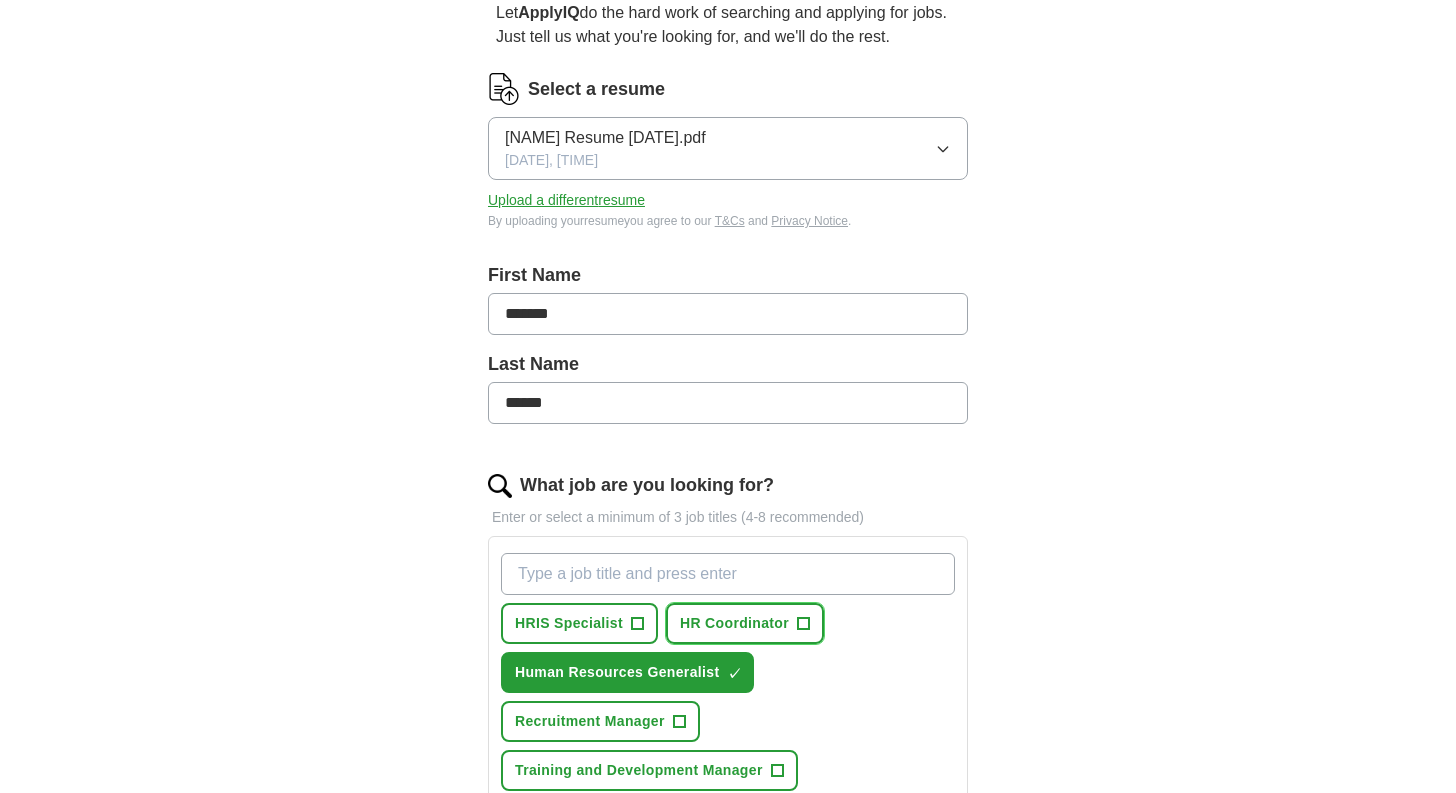 click on "+" at bounding box center (804, 624) 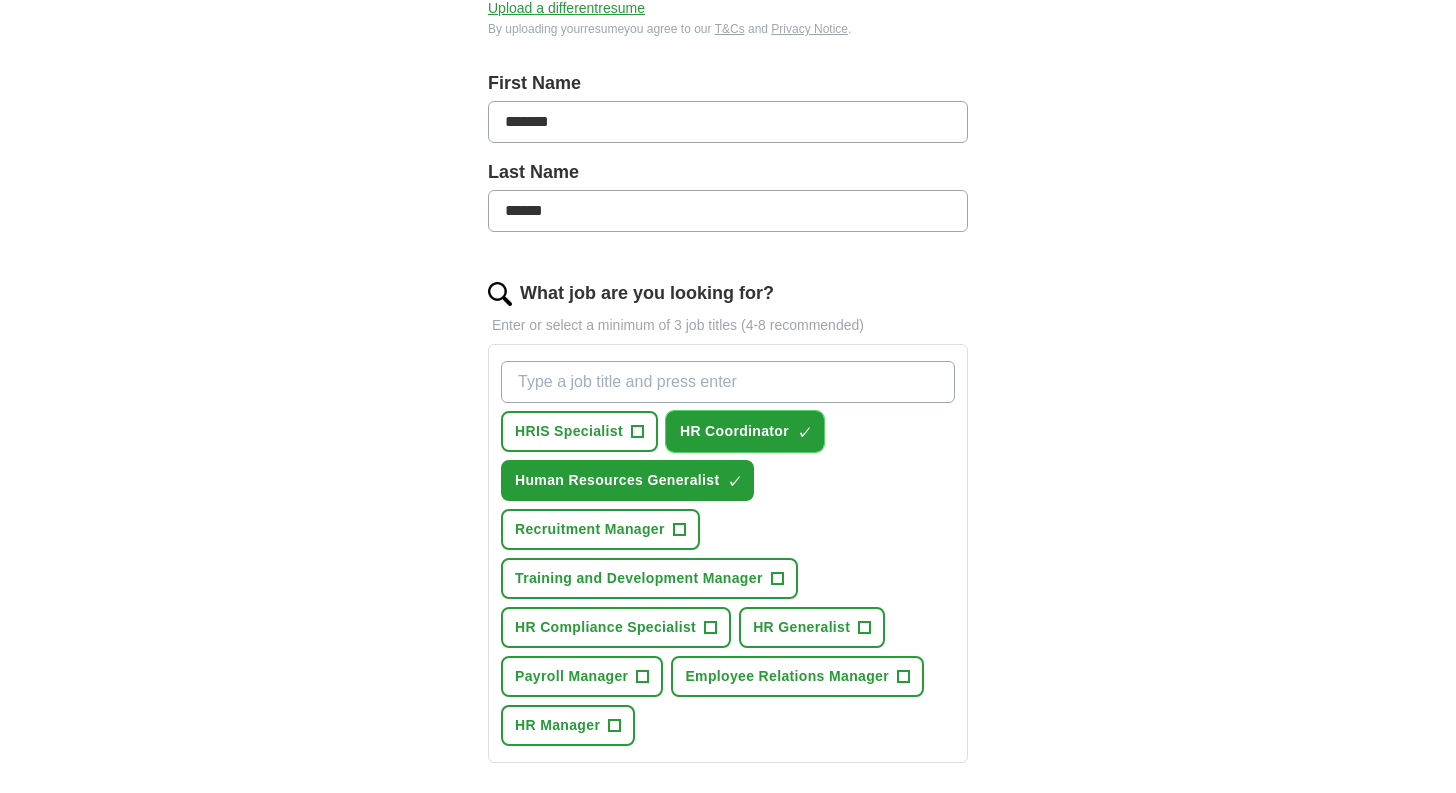 scroll, scrollTop: 400, scrollLeft: 0, axis: vertical 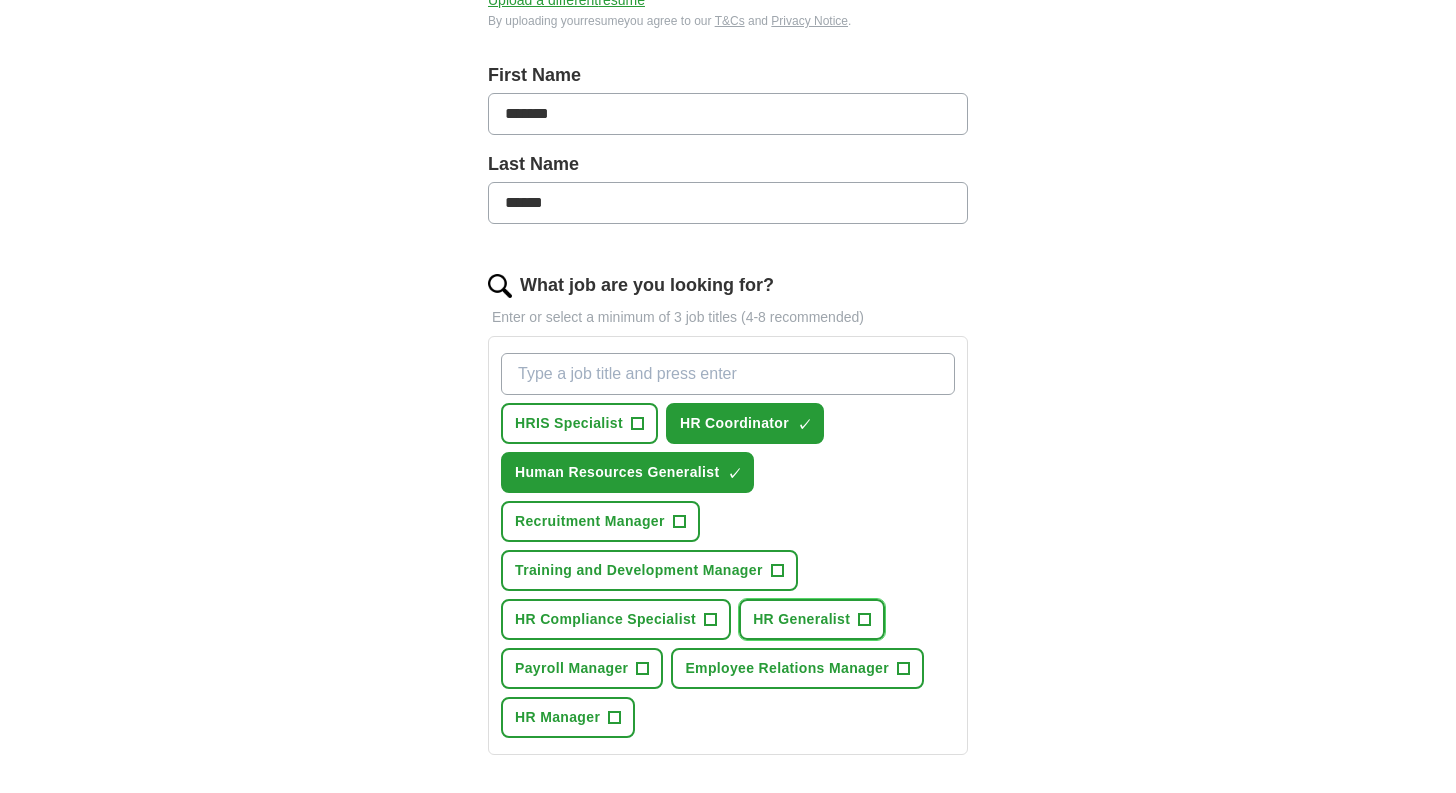 click on "+" at bounding box center [865, 620] 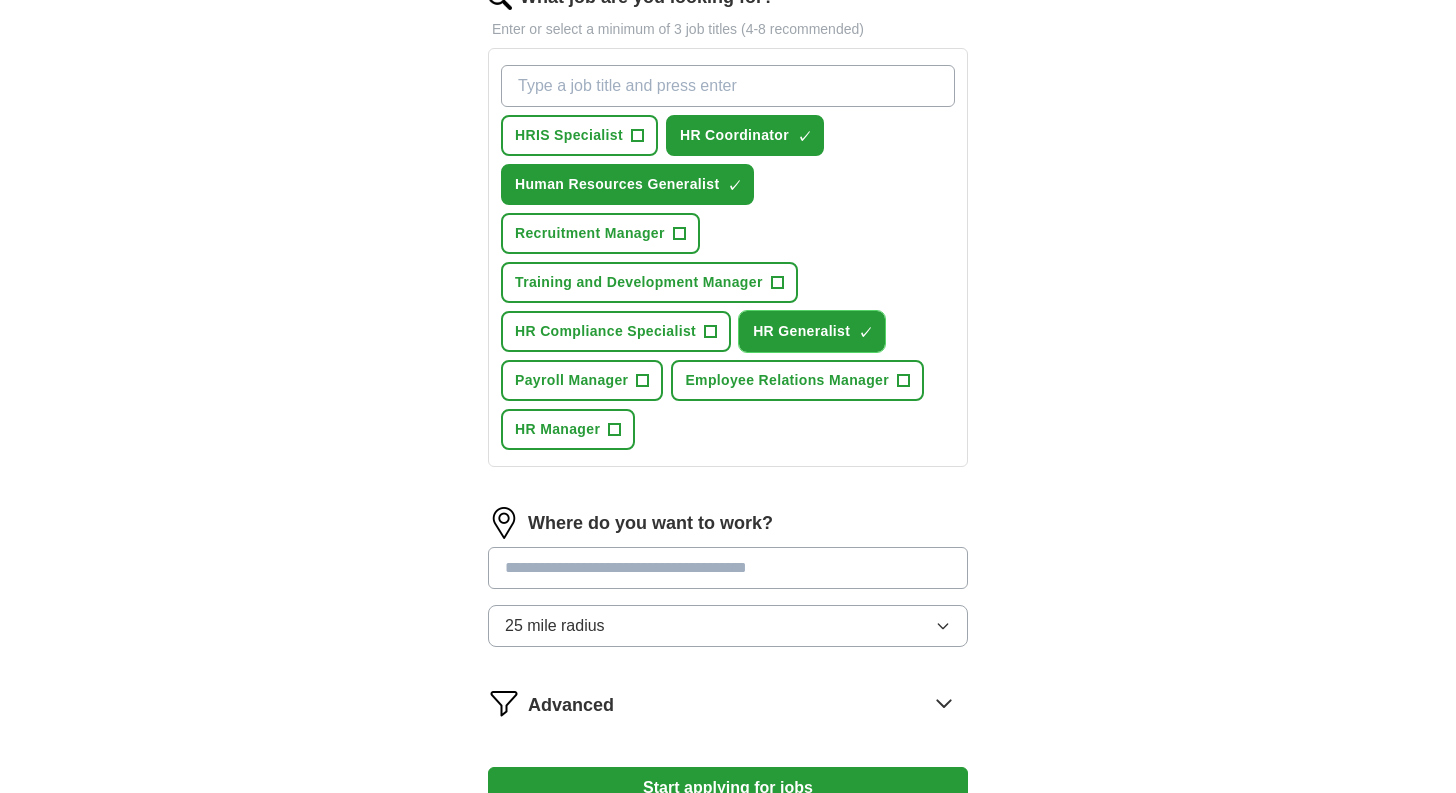 scroll, scrollTop: 700, scrollLeft: 0, axis: vertical 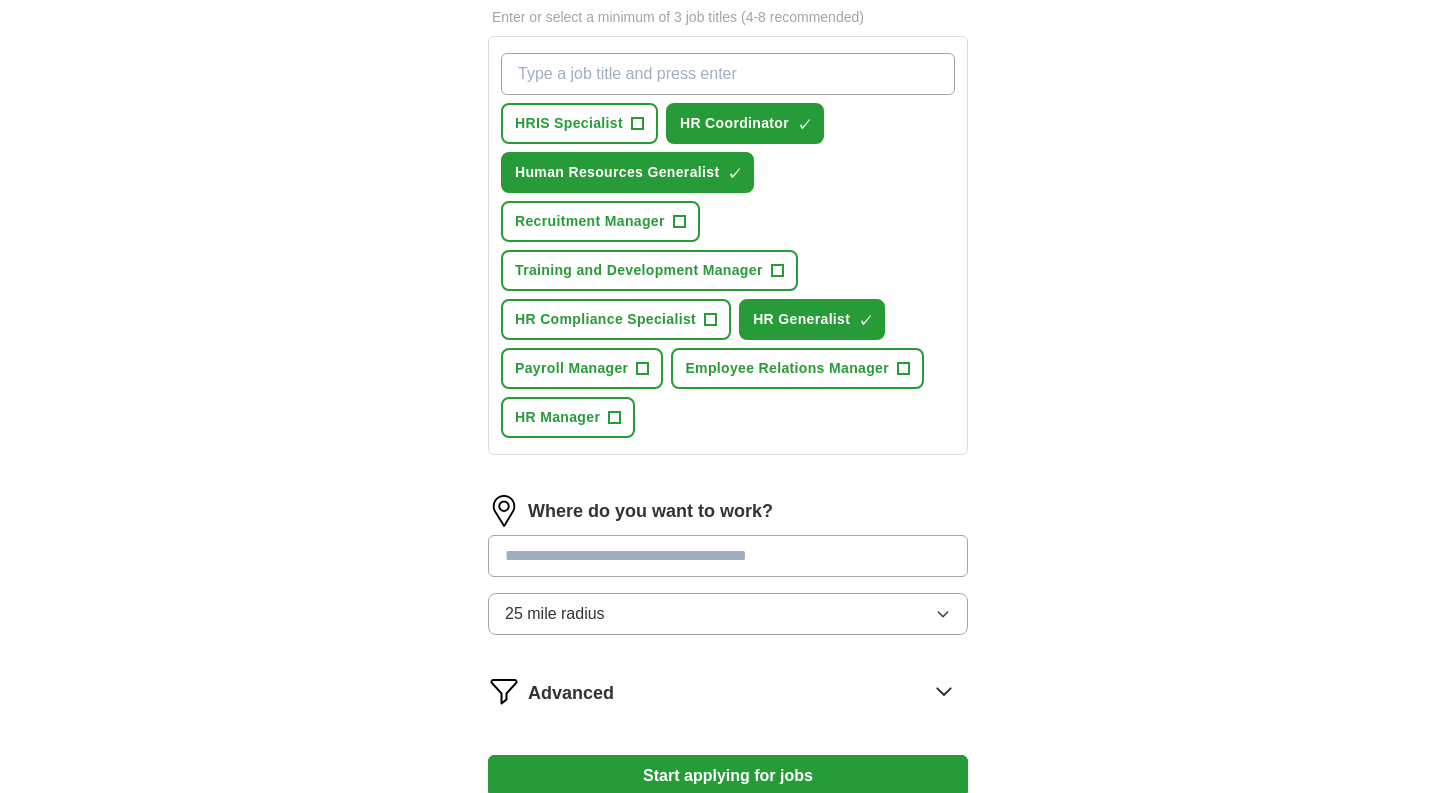 click at bounding box center (728, 556) 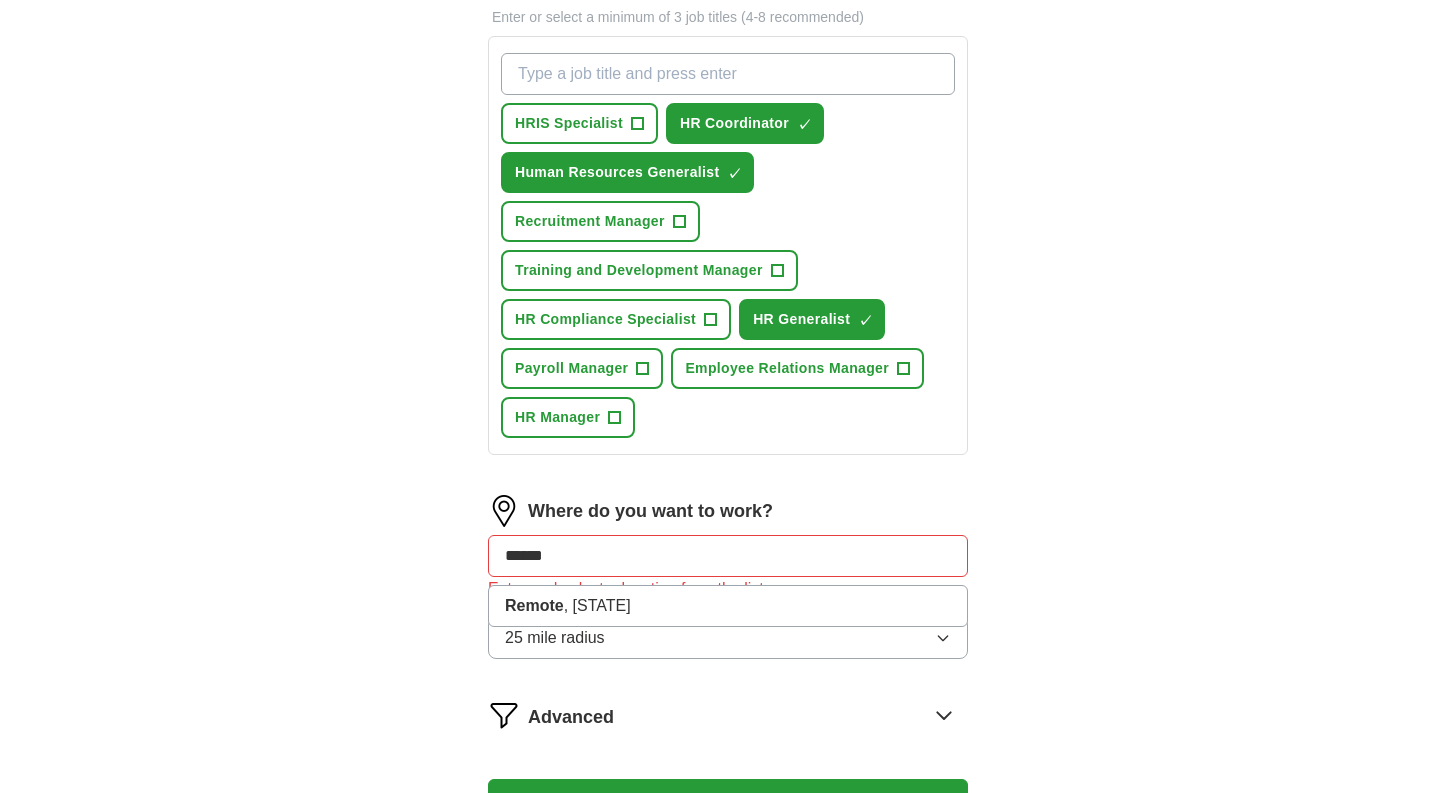 click on "Let ApplyIQ do the hard work of searching and applying for jobs. Just tell us what you're looking for, and we'll do the rest. Select a resume [NAME] Resume [DATE], [TIME] Upload a different resume By uploading your resume you agree to our T&Cs and Privacy Notice. First Name ******* Last Name ****** What job are you looking for? Enter or select a minimum of 3 job titles (4-8 recommended) HRIS Specialist + HR Coordinator ✓ × Human Resources Generalist ✓ × Recruitment Manager + Training and Development Manager + HR Compliance Specialist + HR Generalist ✓ × Payroll Manager + Employee Relations Manager + HR Manager + Where do you want to work? ****** Remote , [STATE] Enter and select a location from the list 25 mile radius Advanced Start applying for jobs By registering, you consent to us applying to suitable jobs for you" at bounding box center [728, 118] 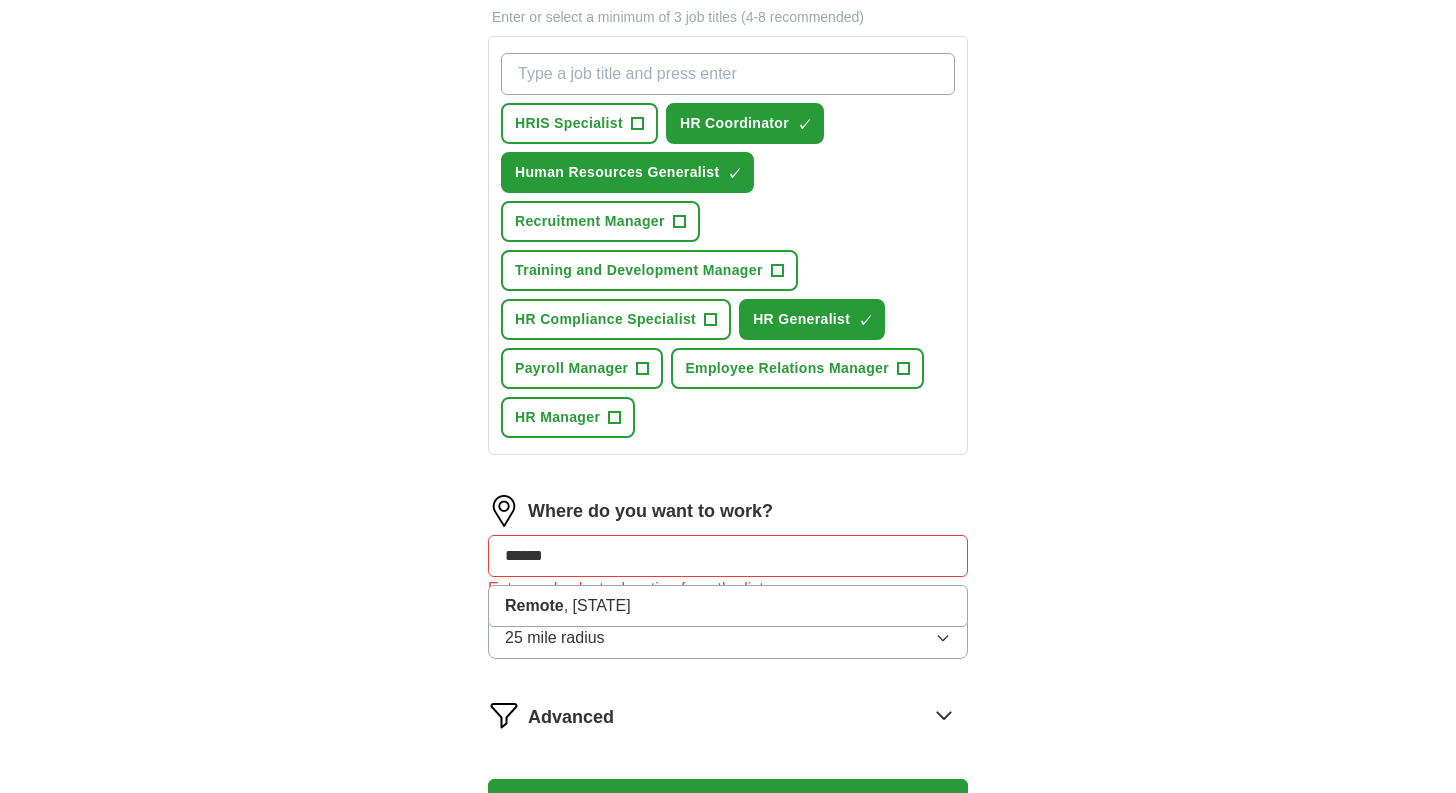 drag, startPoint x: 590, startPoint y: 549, endPoint x: 448, endPoint y: 563, distance: 142.68848 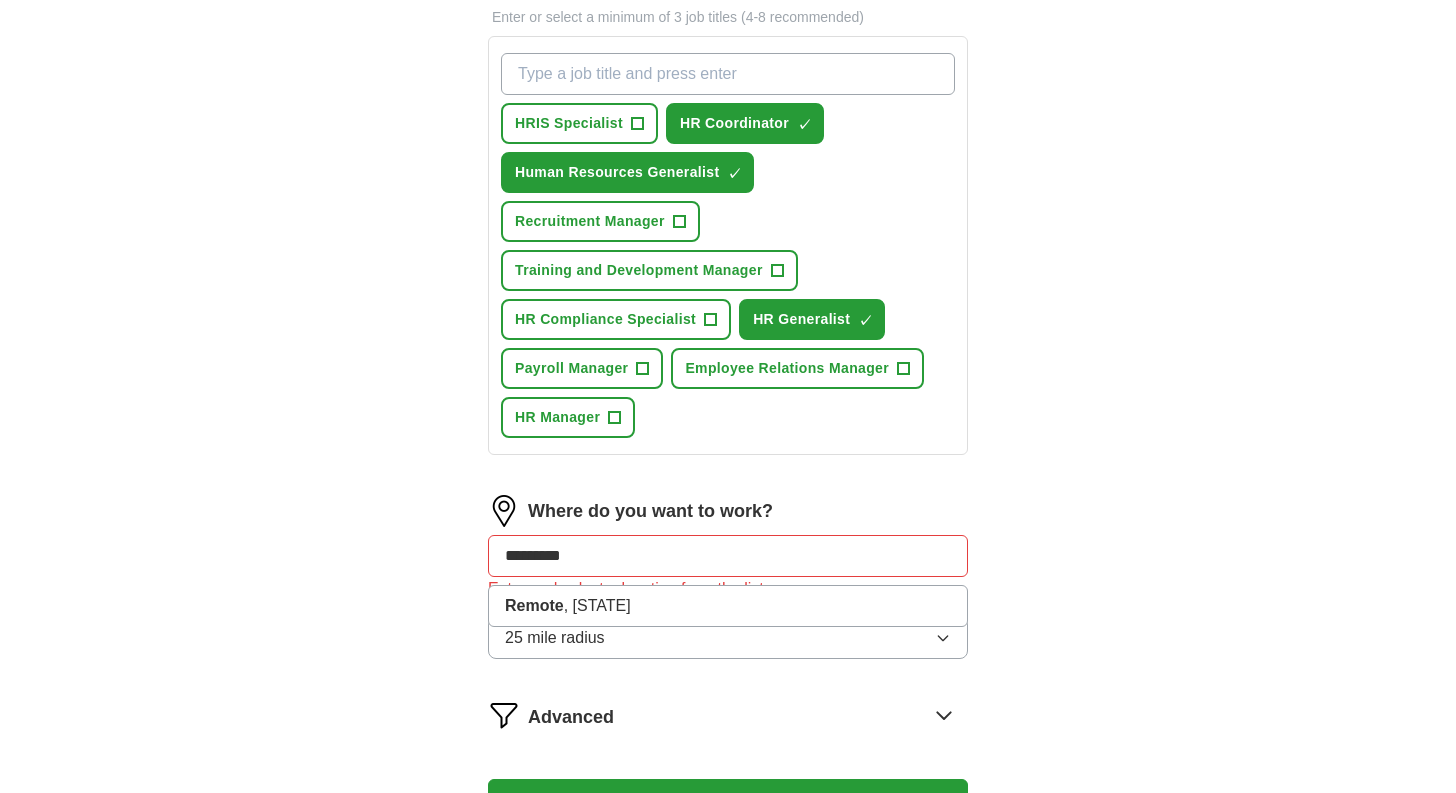 type on "**********" 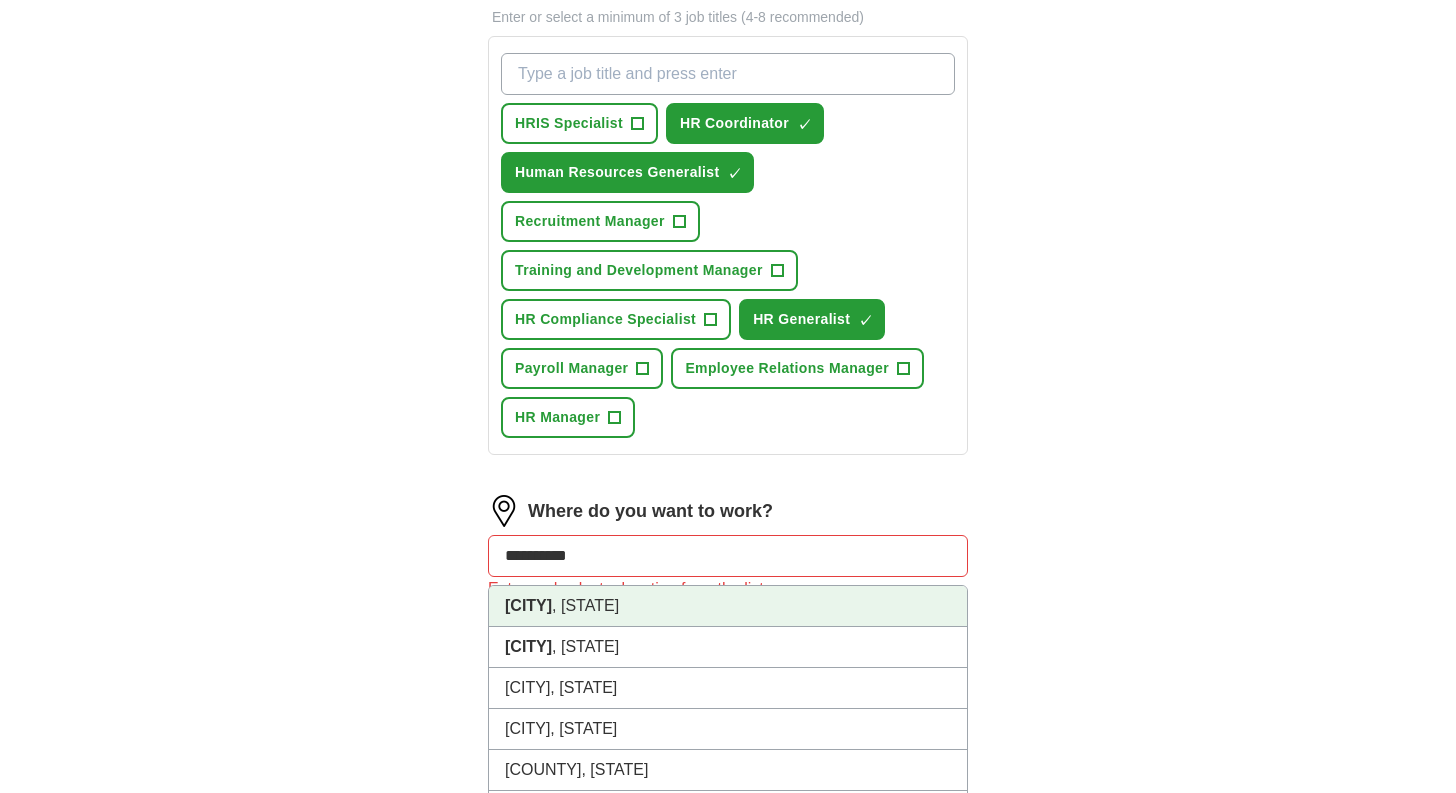 click on "[CITY]" at bounding box center (528, 605) 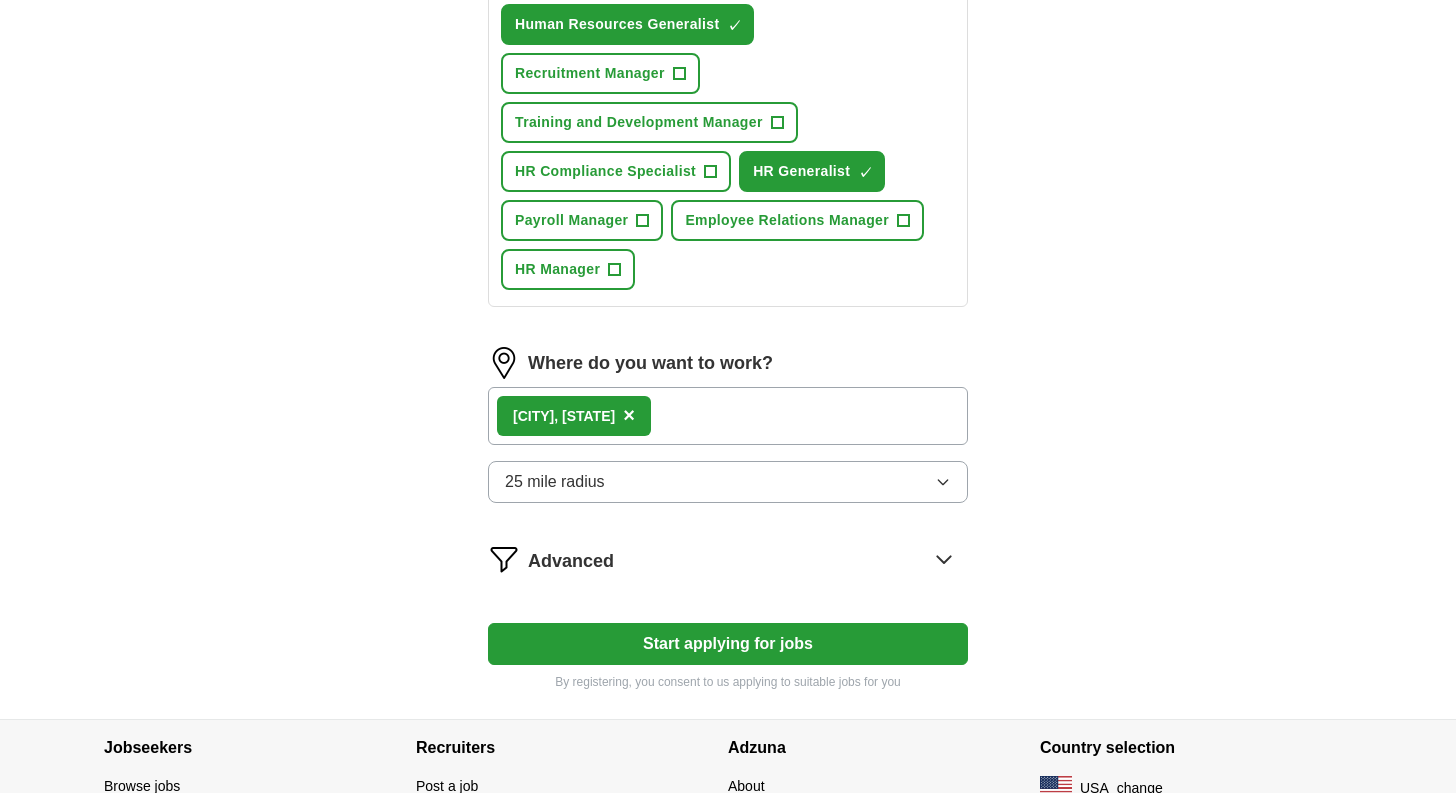 scroll, scrollTop: 900, scrollLeft: 0, axis: vertical 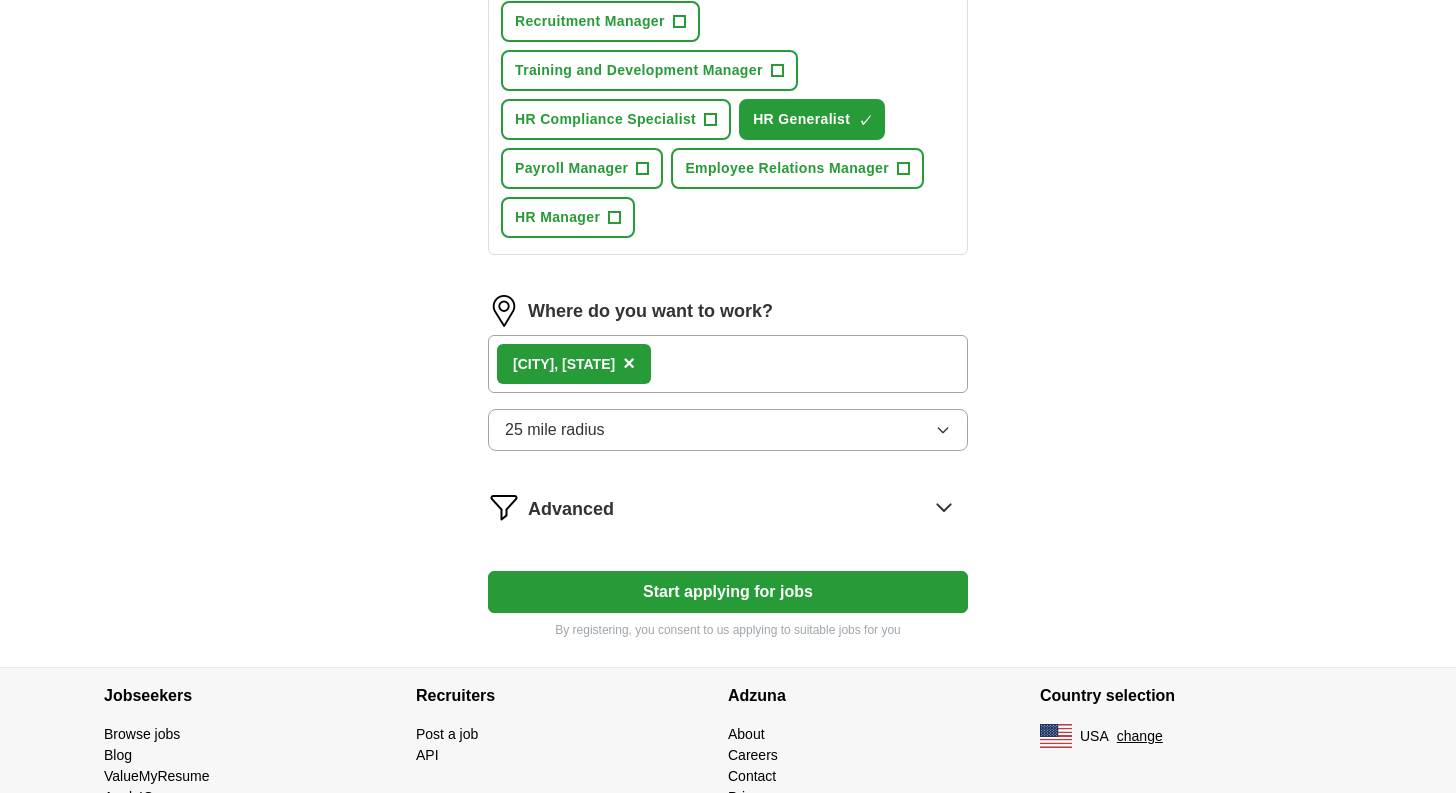 click on "Advanced" at bounding box center [571, 509] 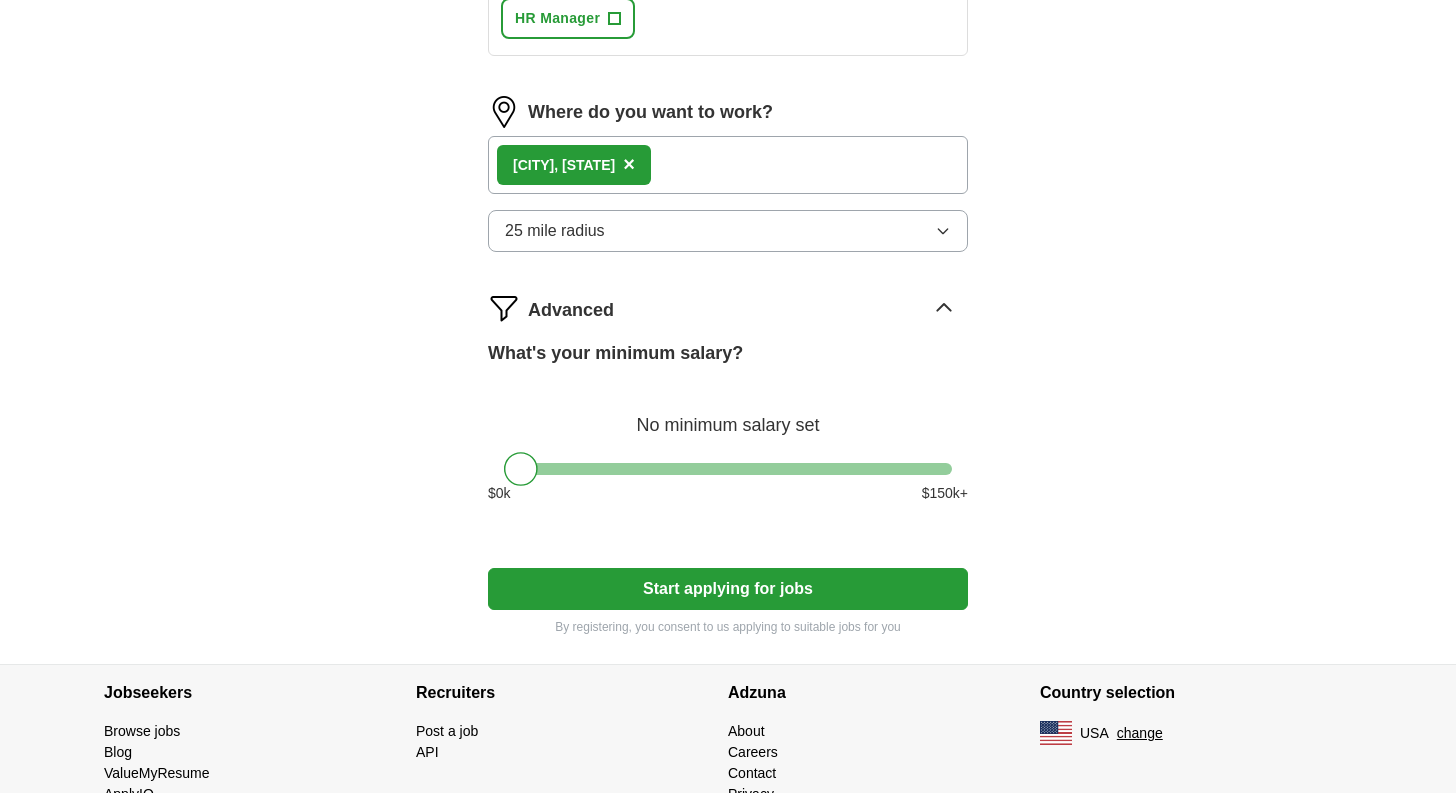 scroll, scrollTop: 1100, scrollLeft: 0, axis: vertical 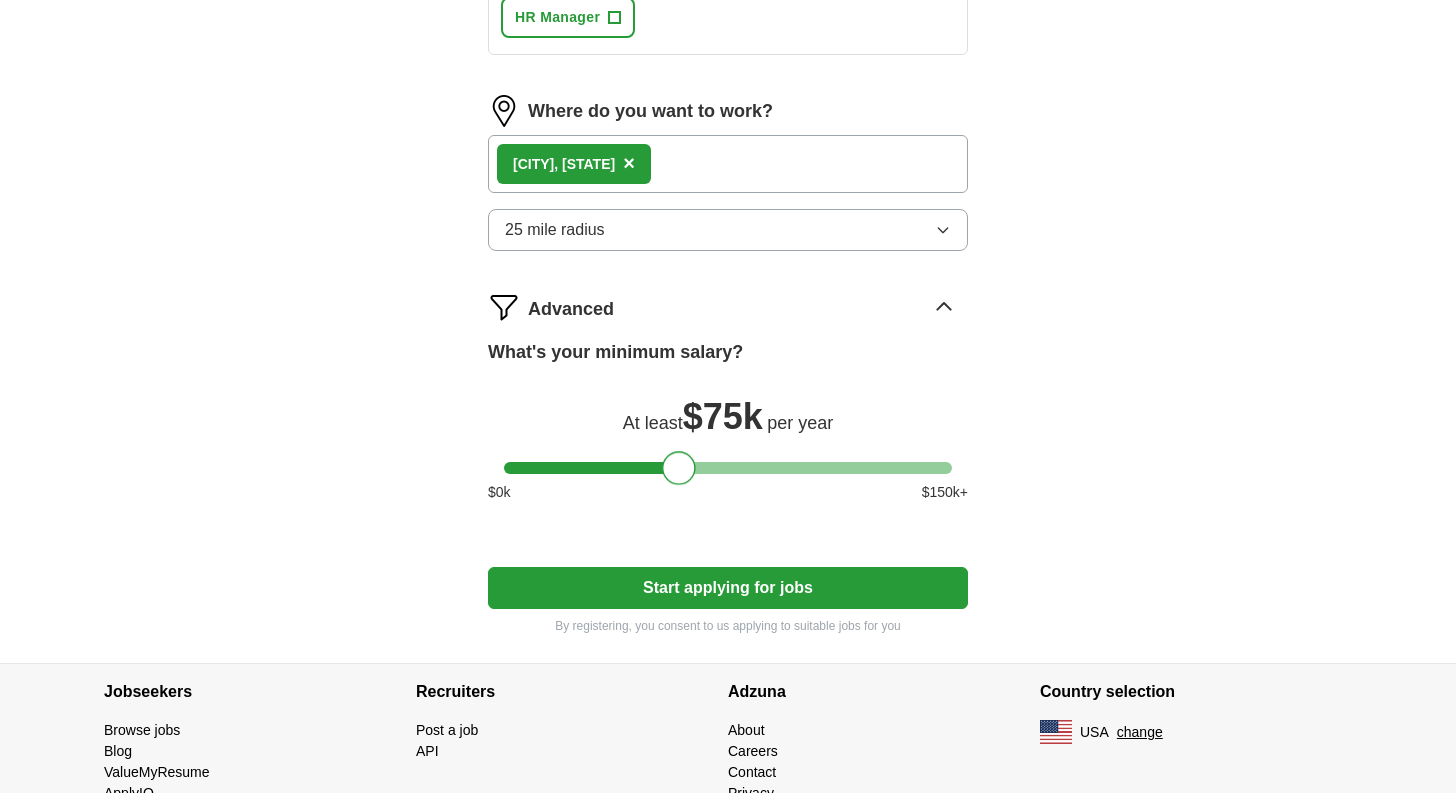 drag, startPoint x: 527, startPoint y: 477, endPoint x: 685, endPoint y: 481, distance: 158.05063 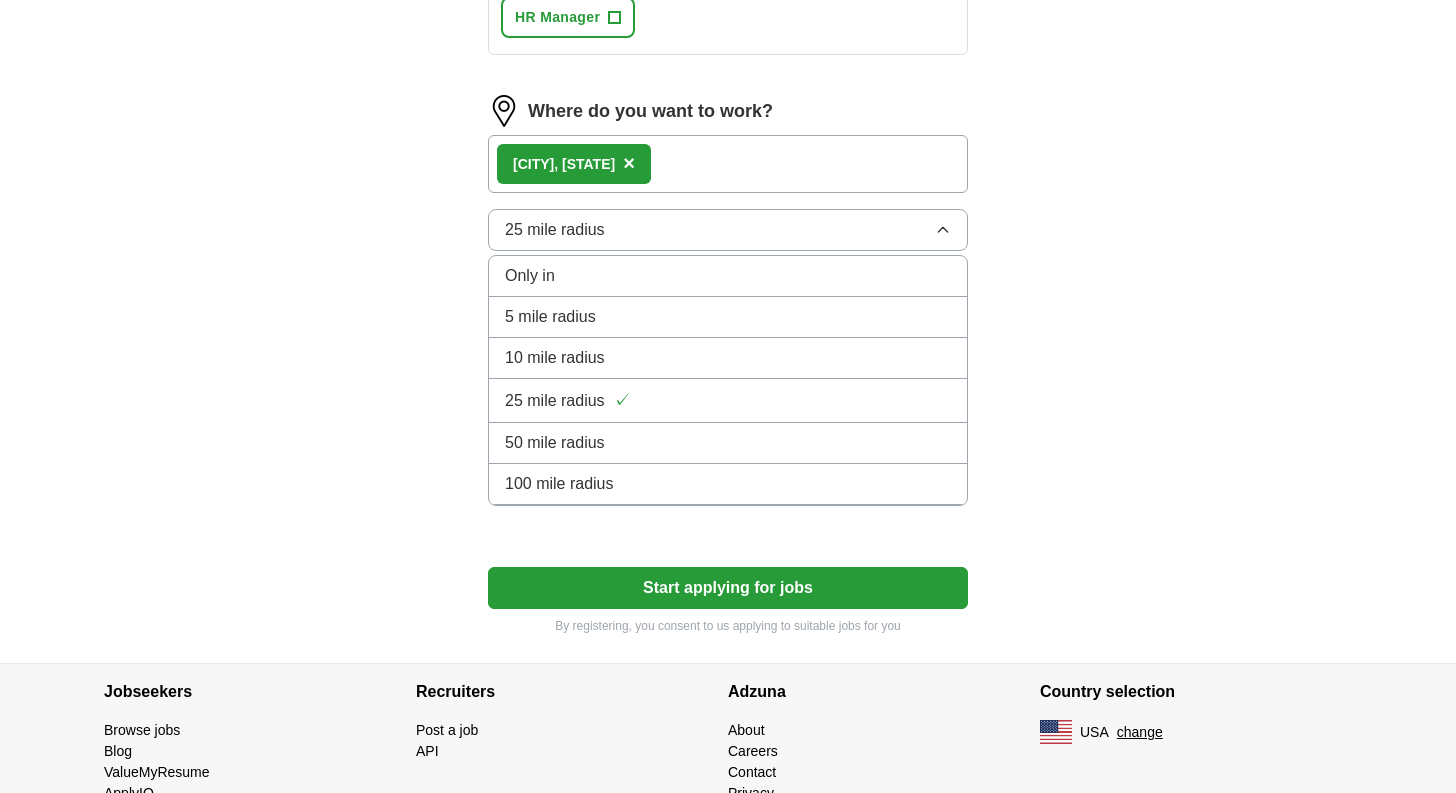click on "10 mile radius" at bounding box center (728, 358) 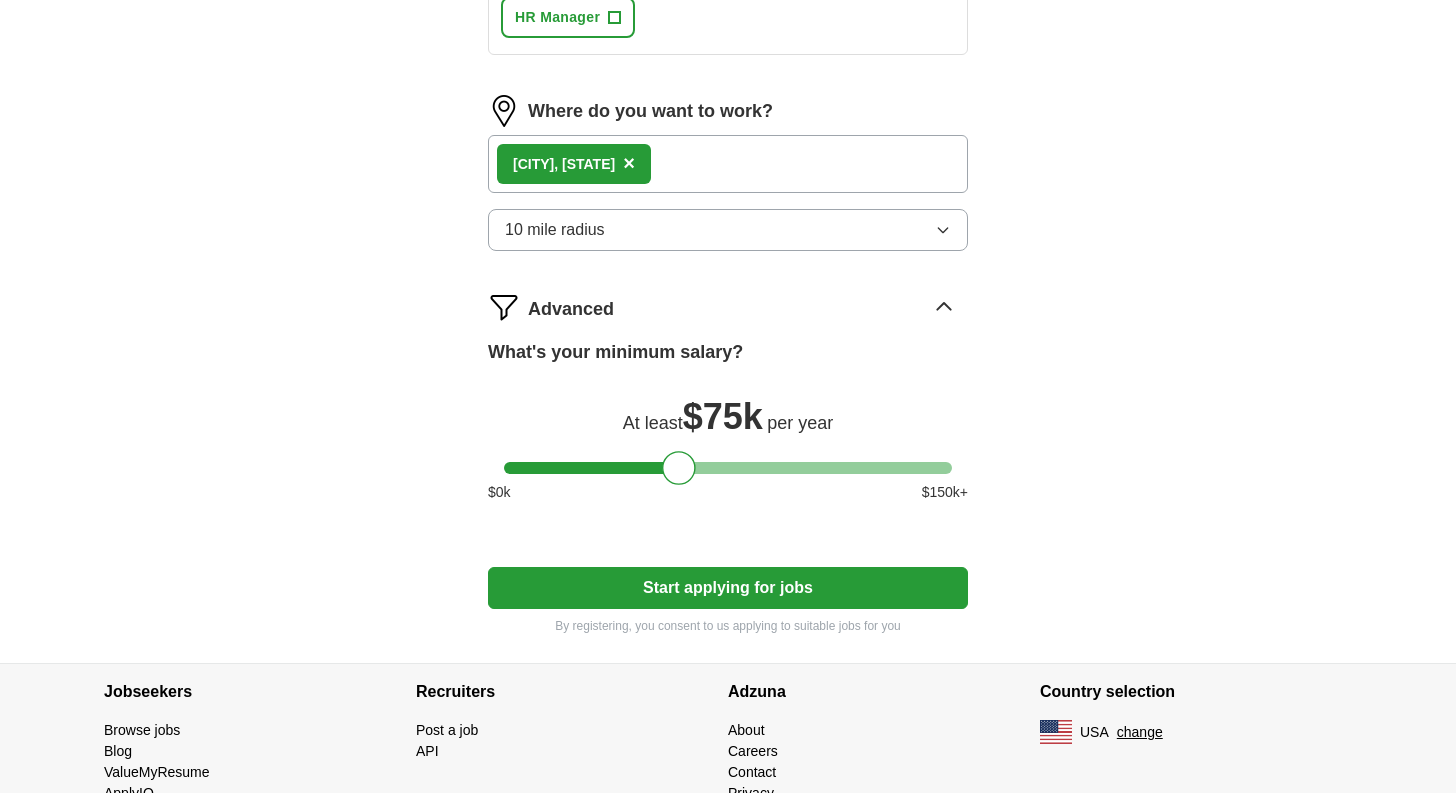 click on "Start applying for jobs" at bounding box center [728, 588] 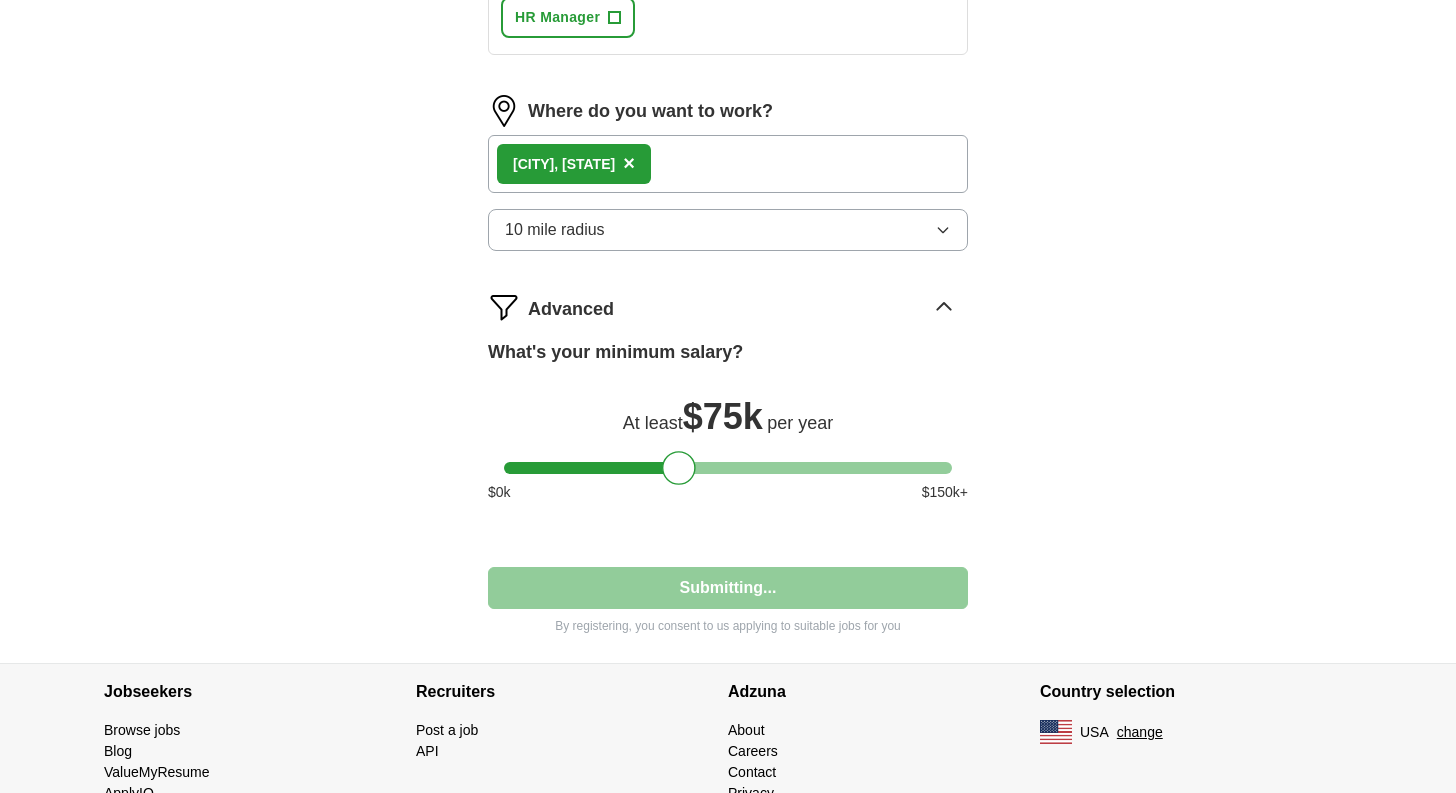 select on "**" 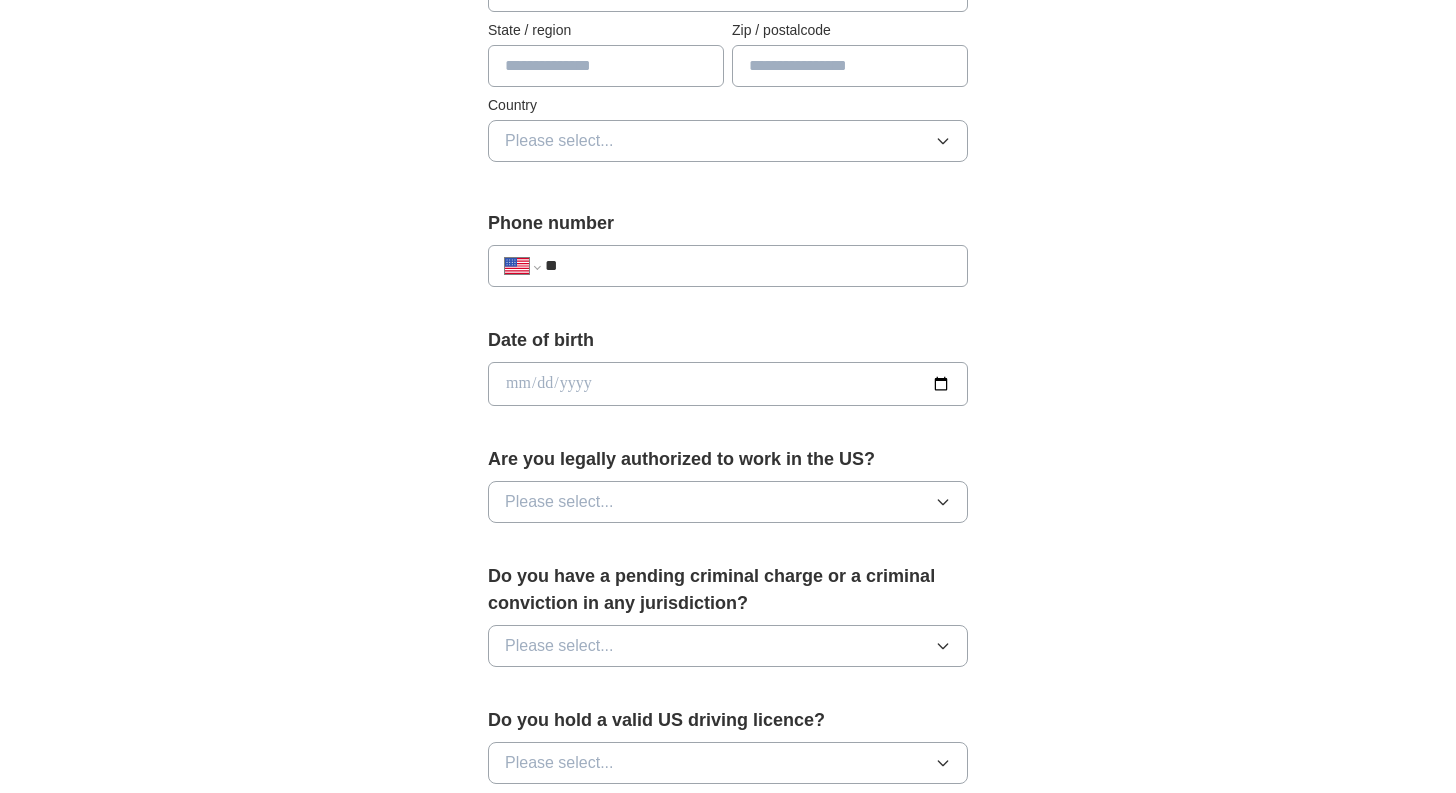 scroll, scrollTop: 300, scrollLeft: 0, axis: vertical 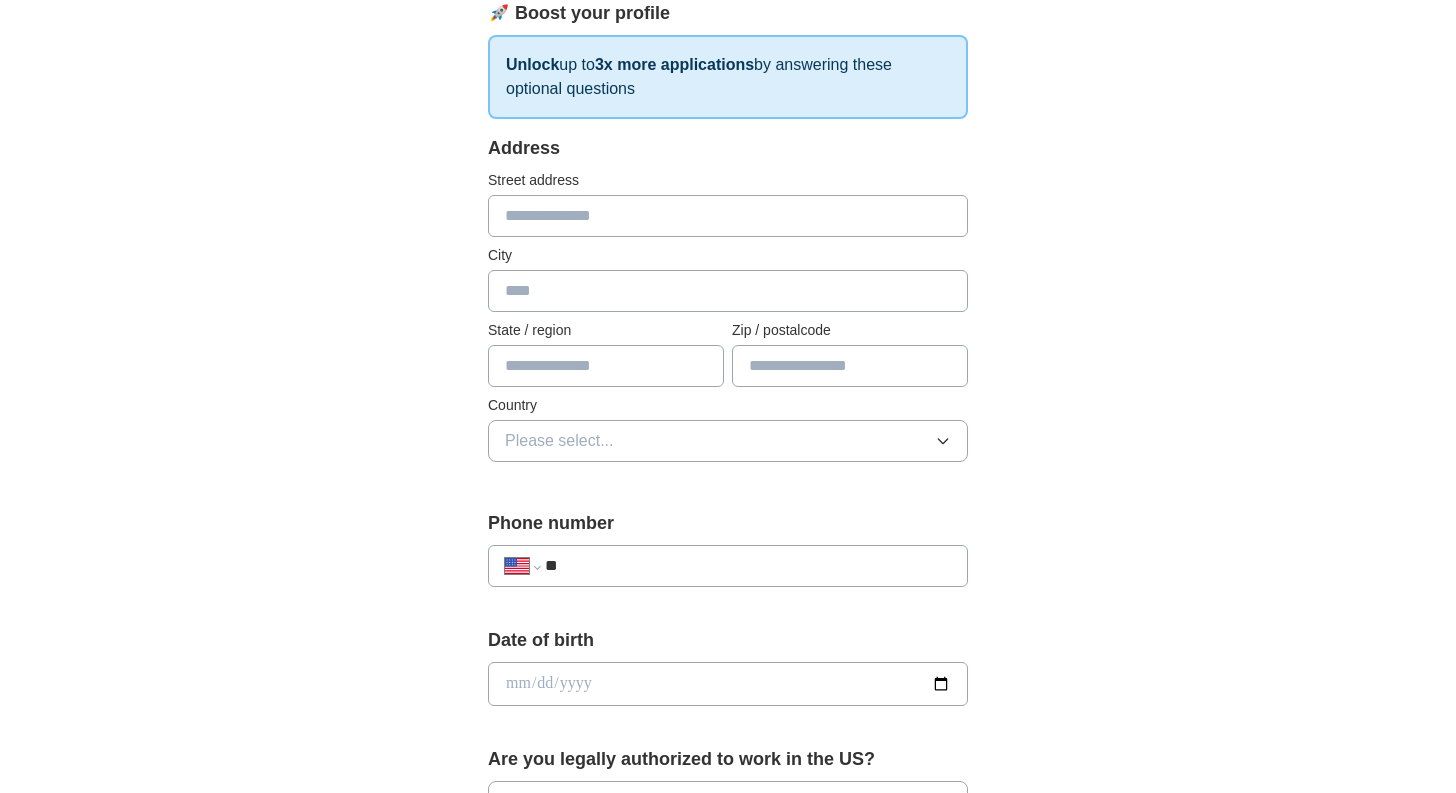 click at bounding box center [728, 216] 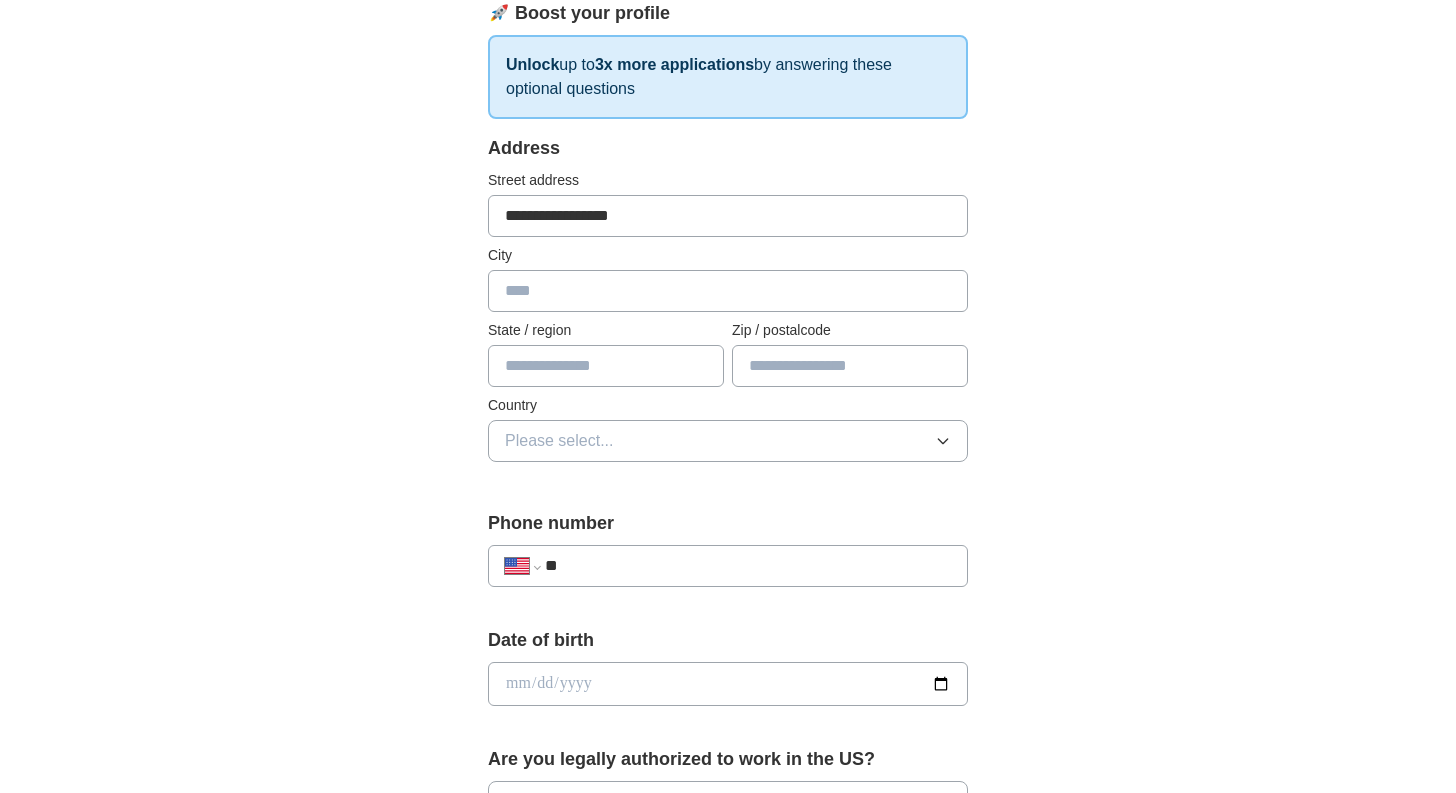 type on "**********" 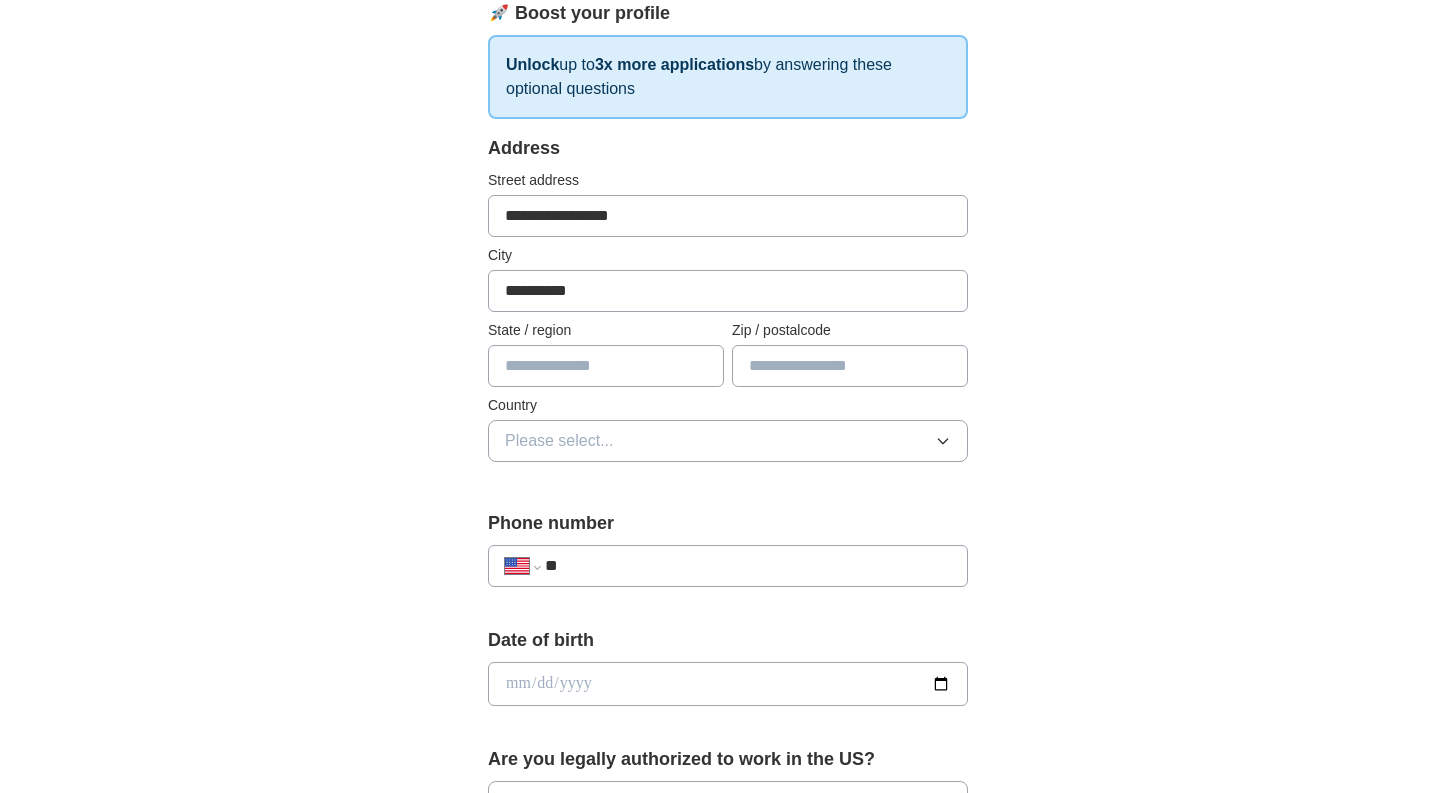 type on "**********" 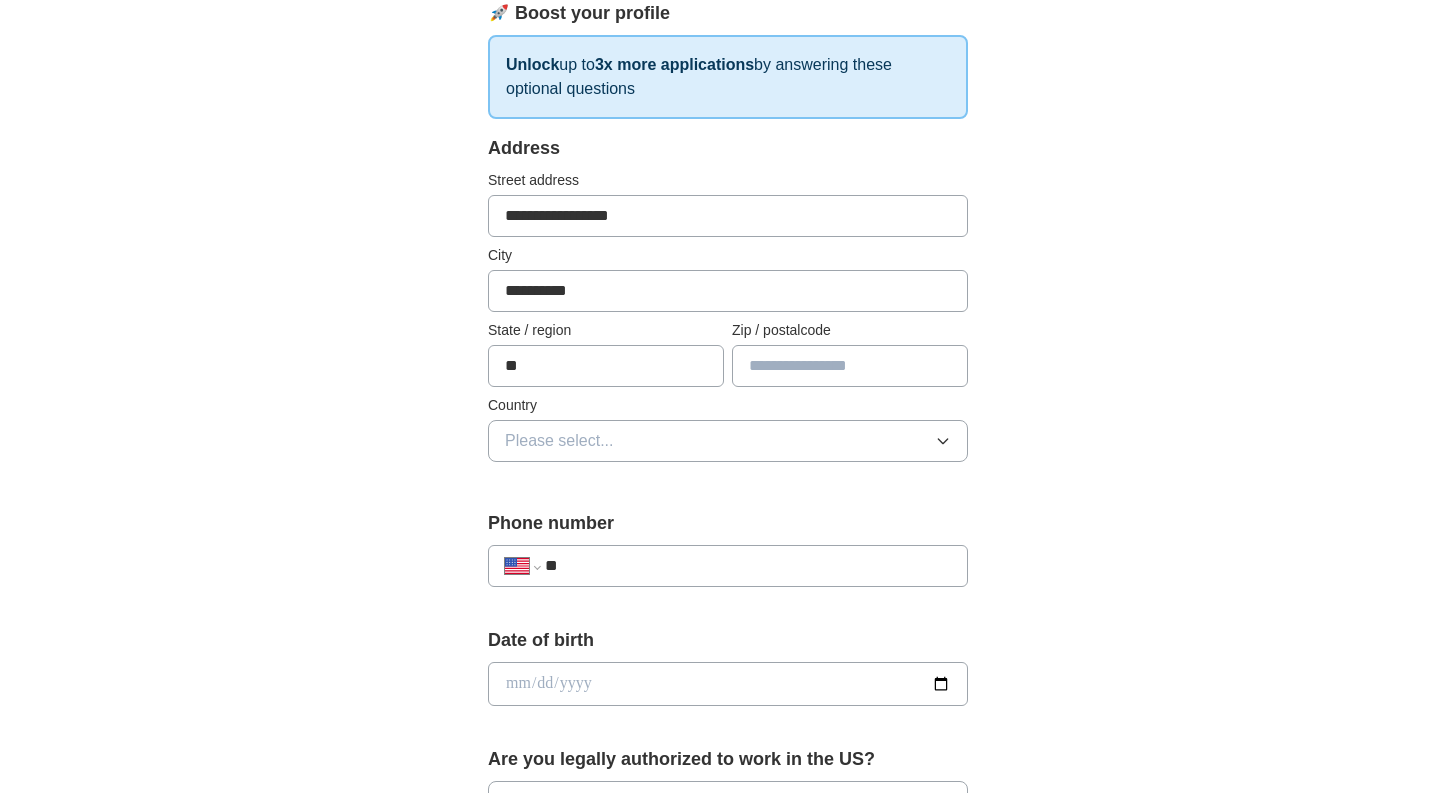 type on "**" 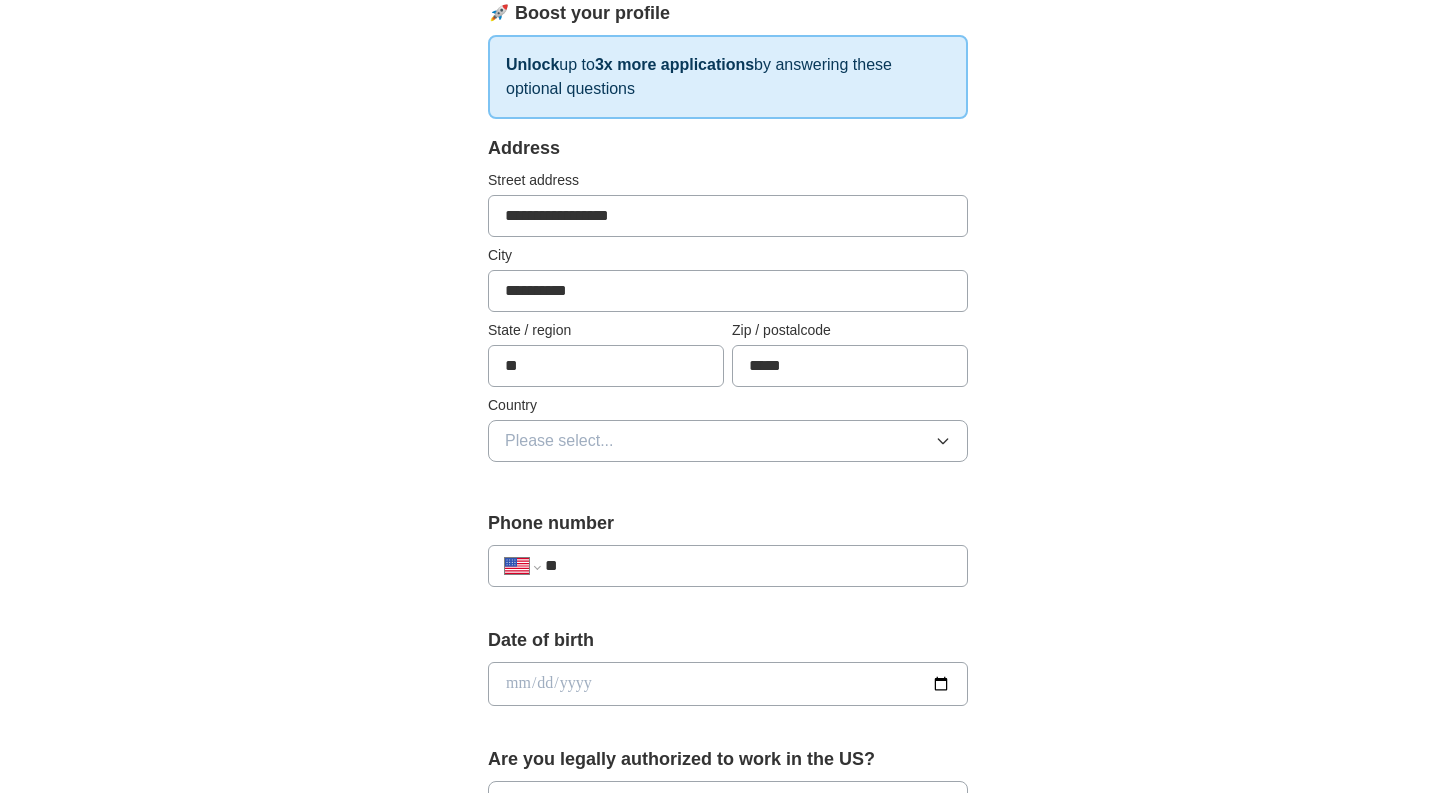 type on "*****" 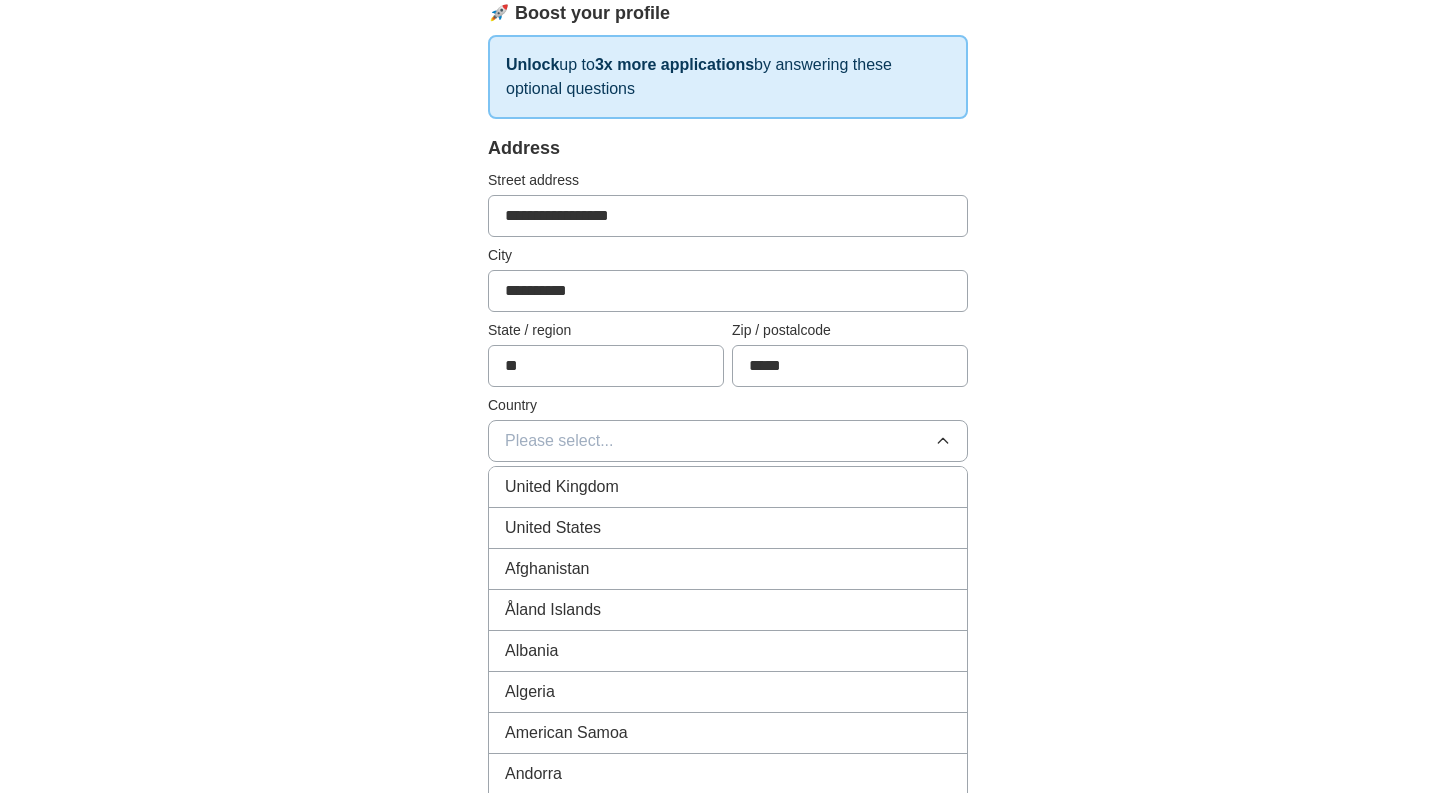 click on "United States" at bounding box center (728, 528) 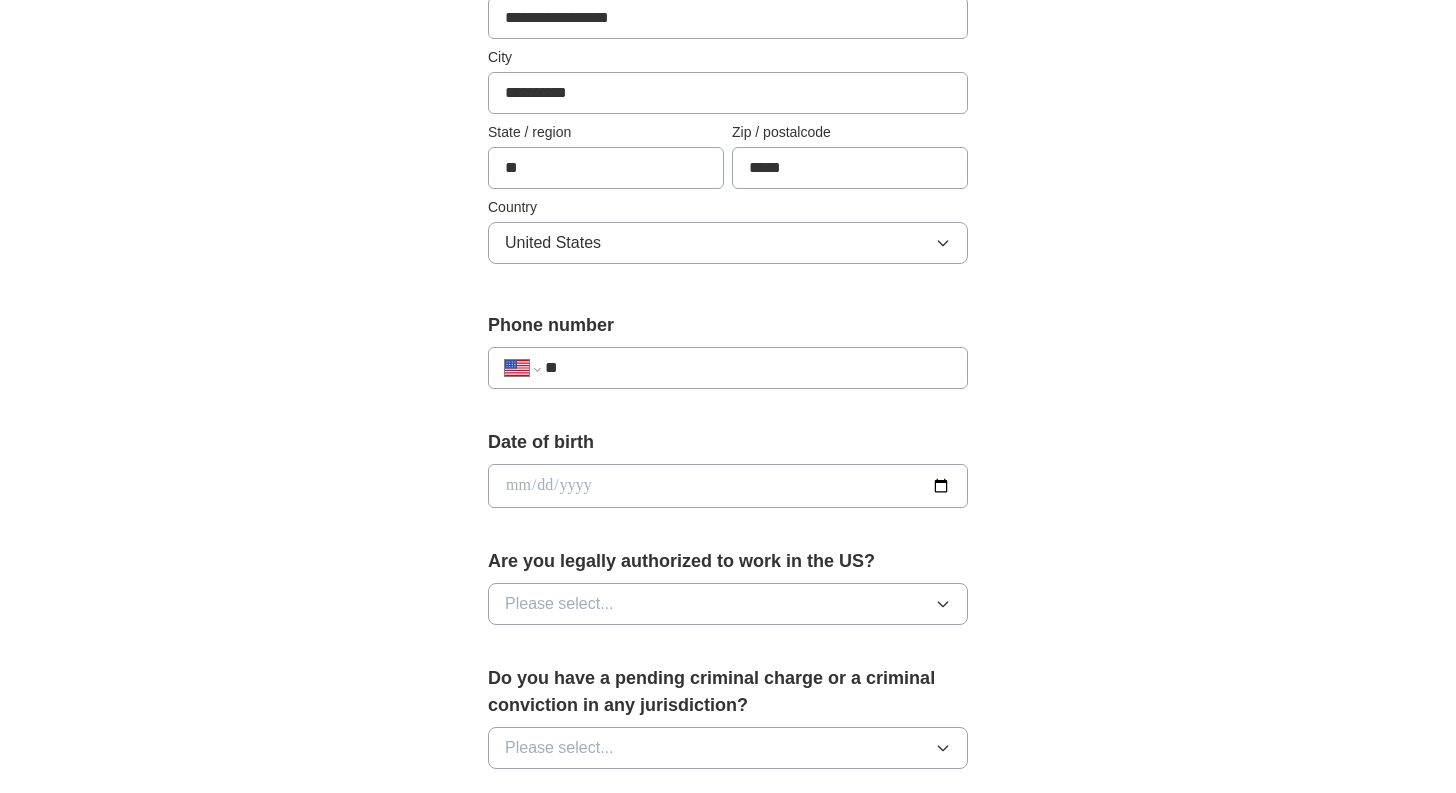 scroll, scrollTop: 500, scrollLeft: 0, axis: vertical 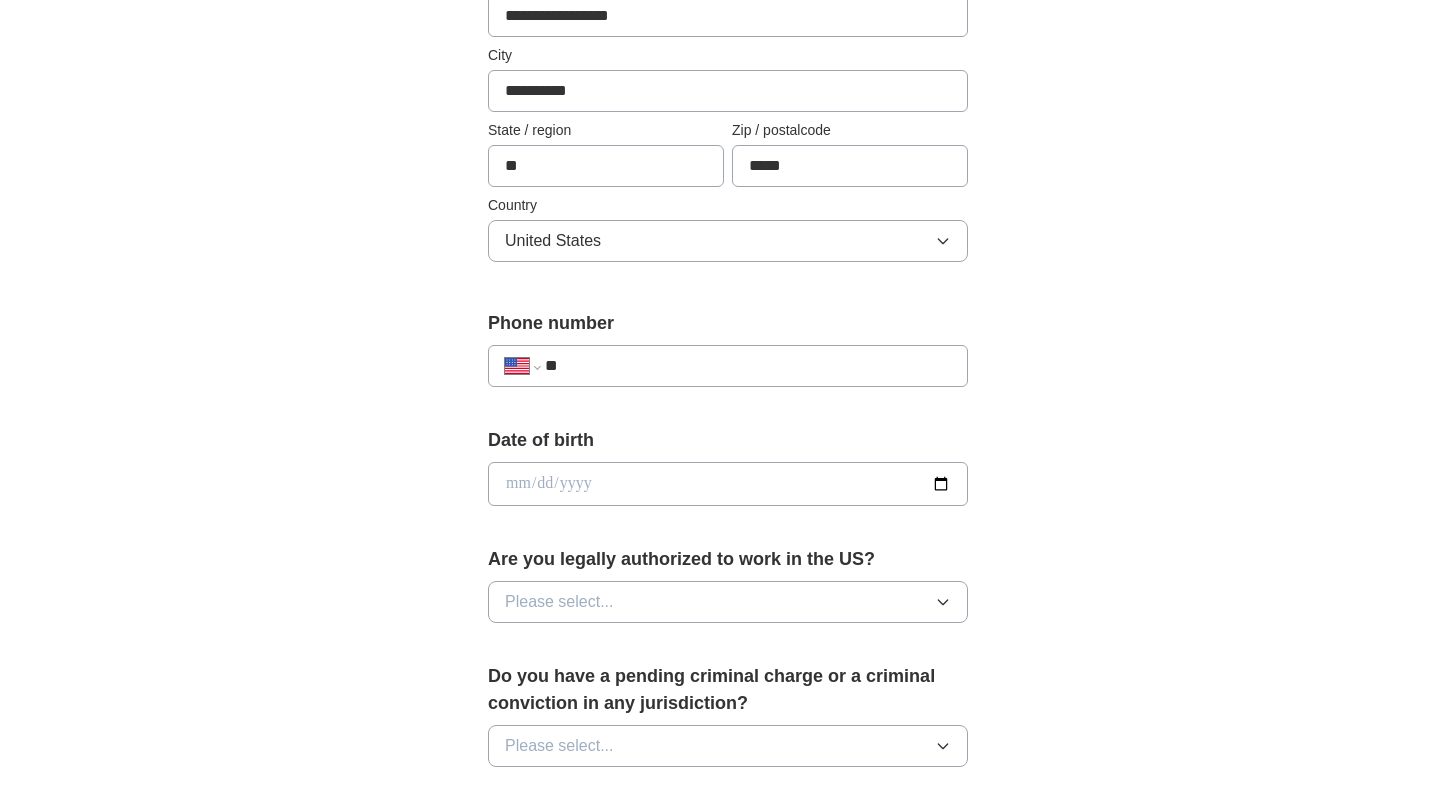 drag, startPoint x: 710, startPoint y: 325, endPoint x: 709, endPoint y: 337, distance: 12.0415945 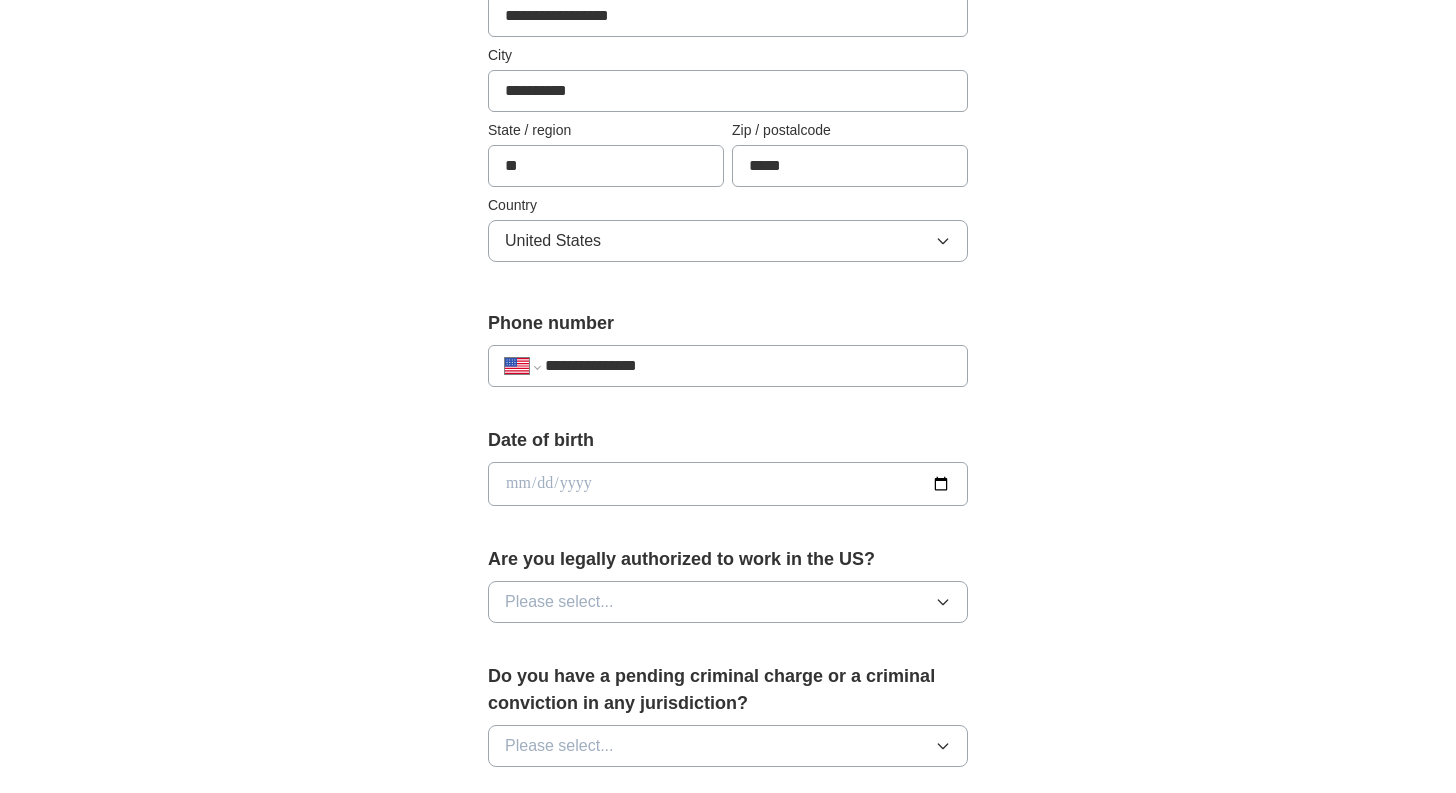type on "**********" 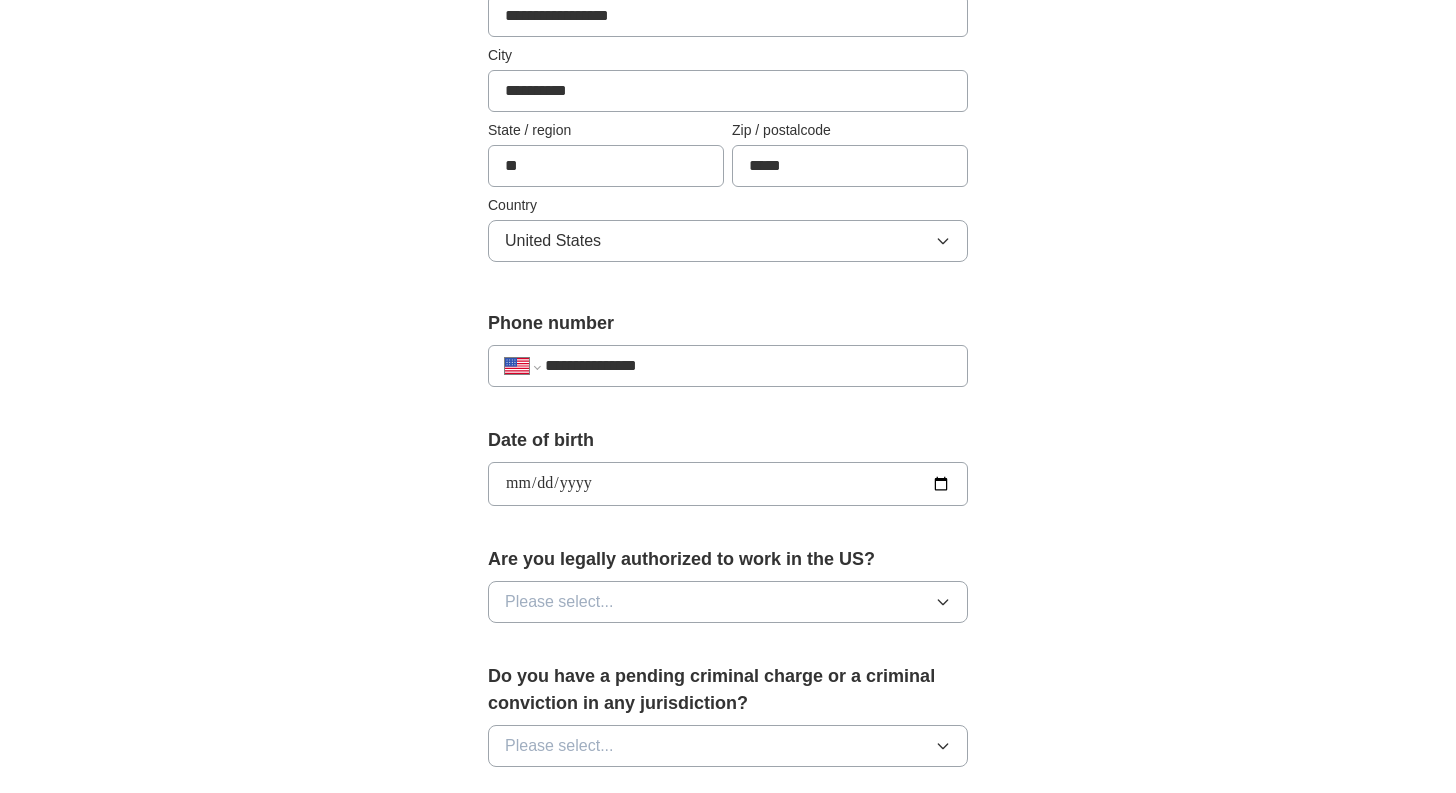 type on "**********" 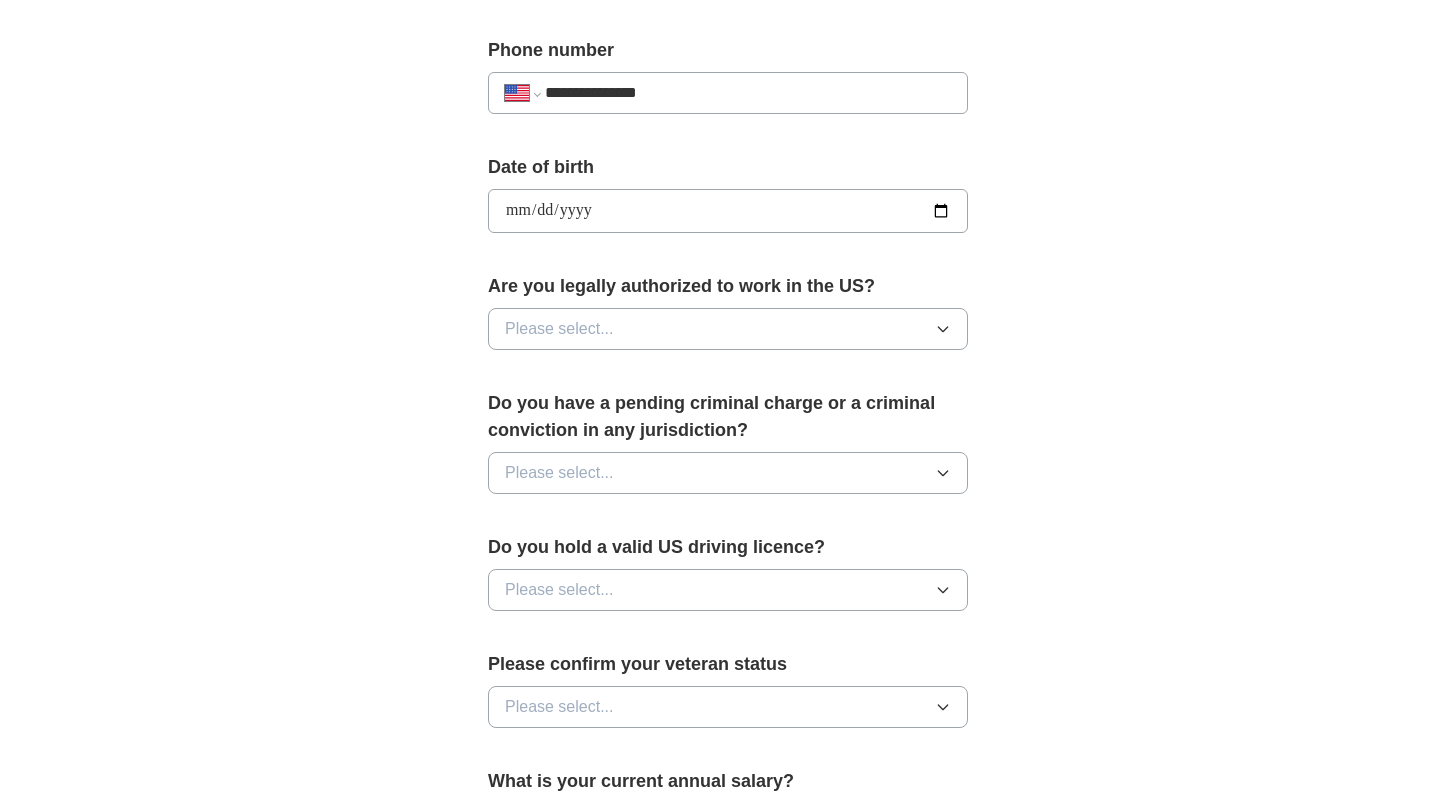 scroll, scrollTop: 800, scrollLeft: 0, axis: vertical 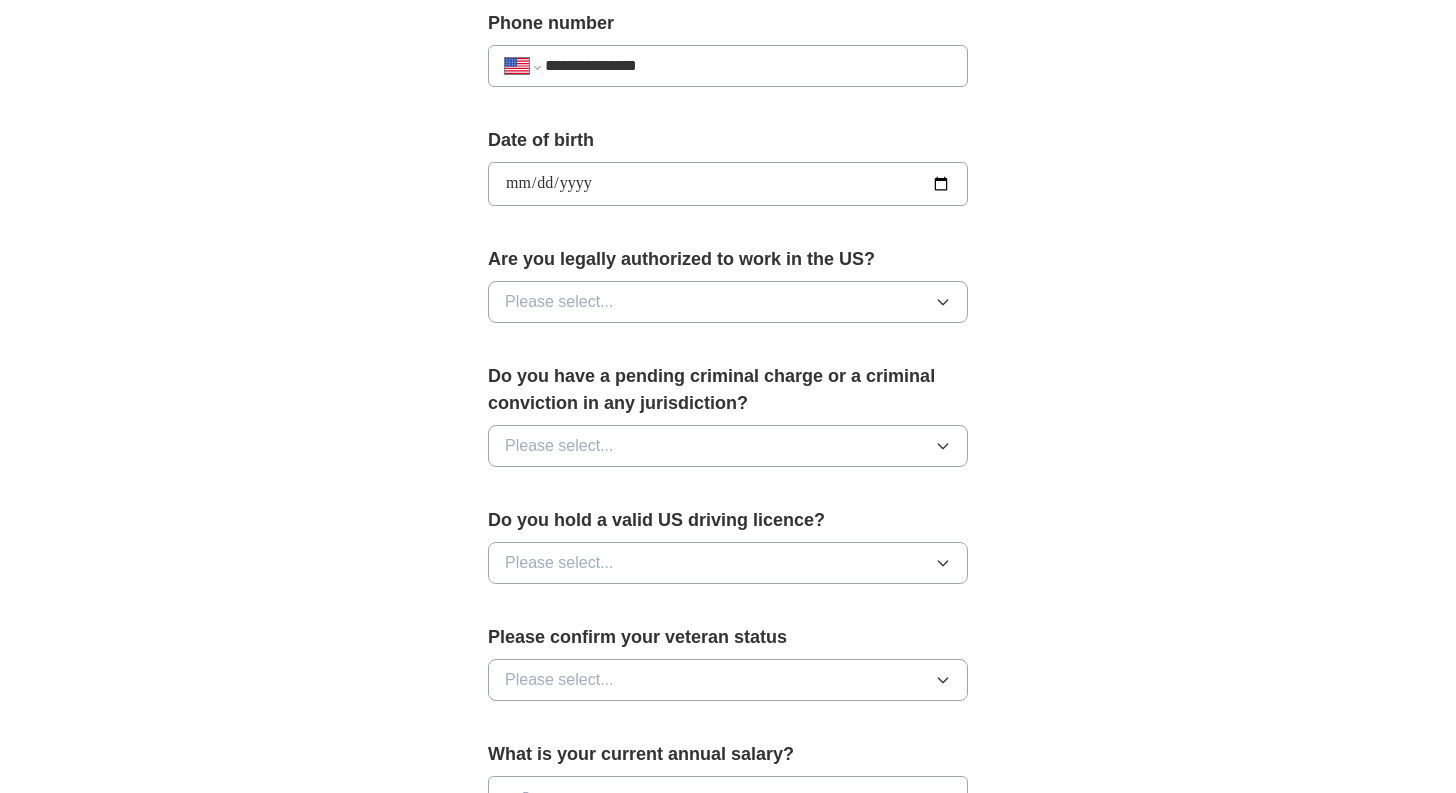 click on "Please select..." at bounding box center [728, 302] 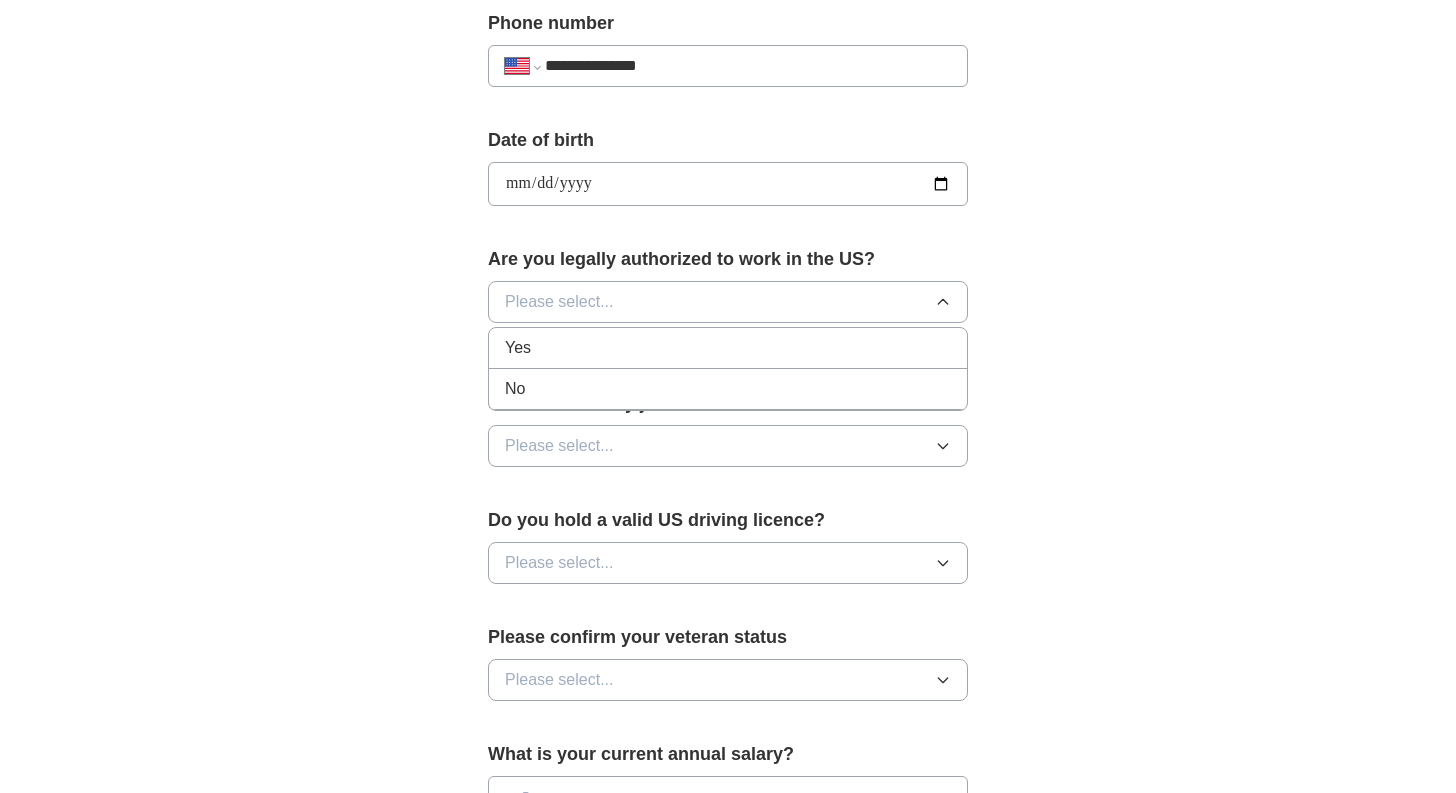 click on "Yes" at bounding box center [728, 348] 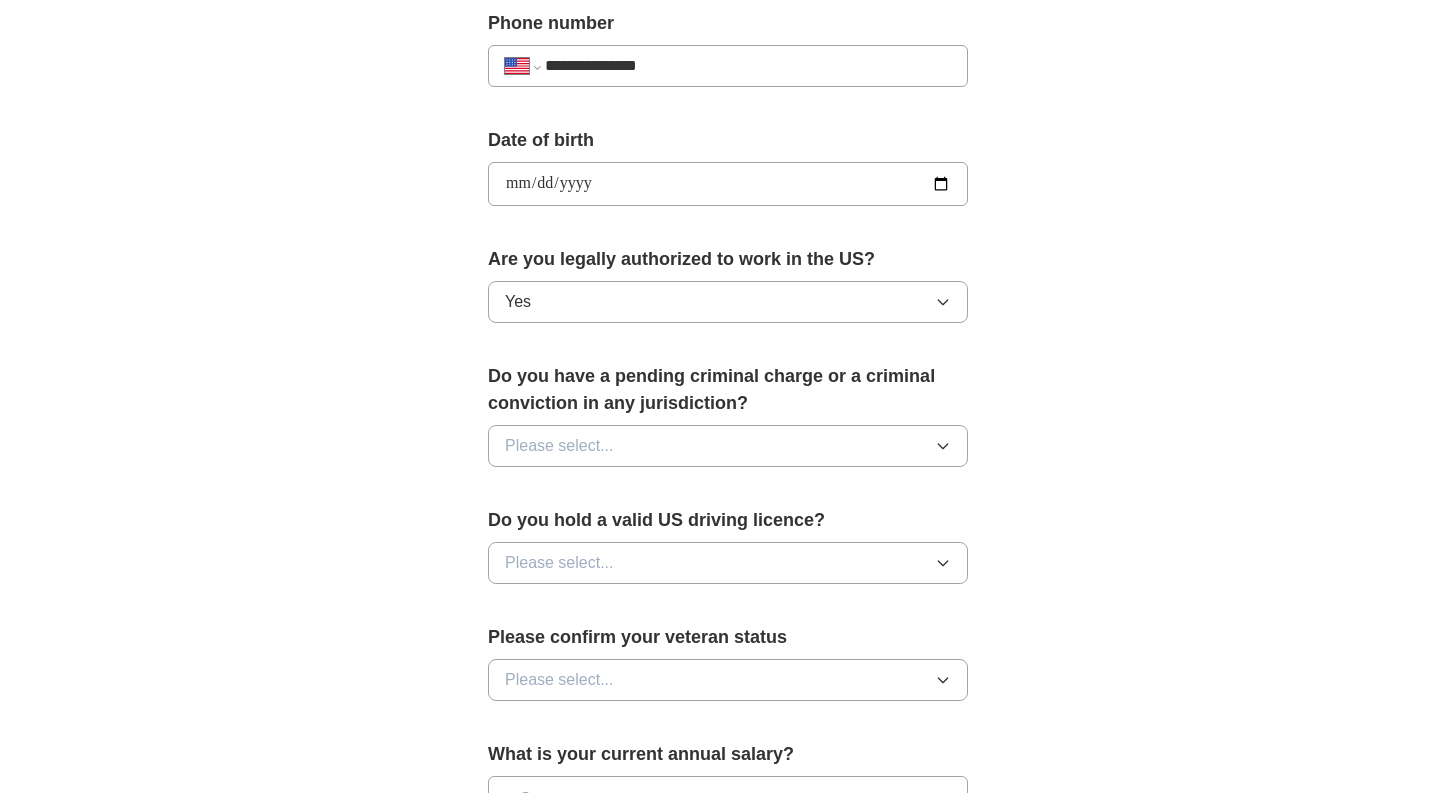 click on "Please select..." at bounding box center (728, 446) 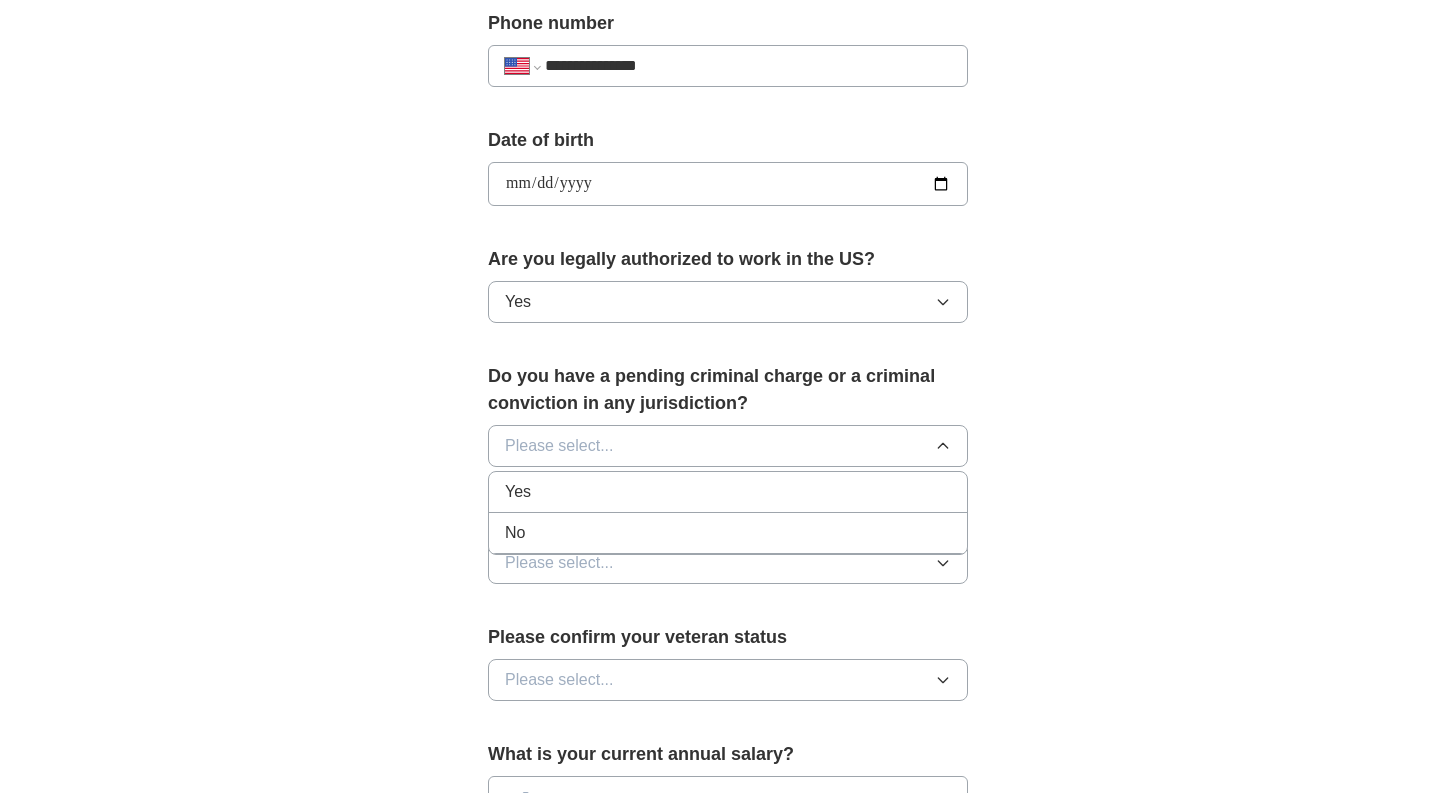 click on "No" at bounding box center [728, 533] 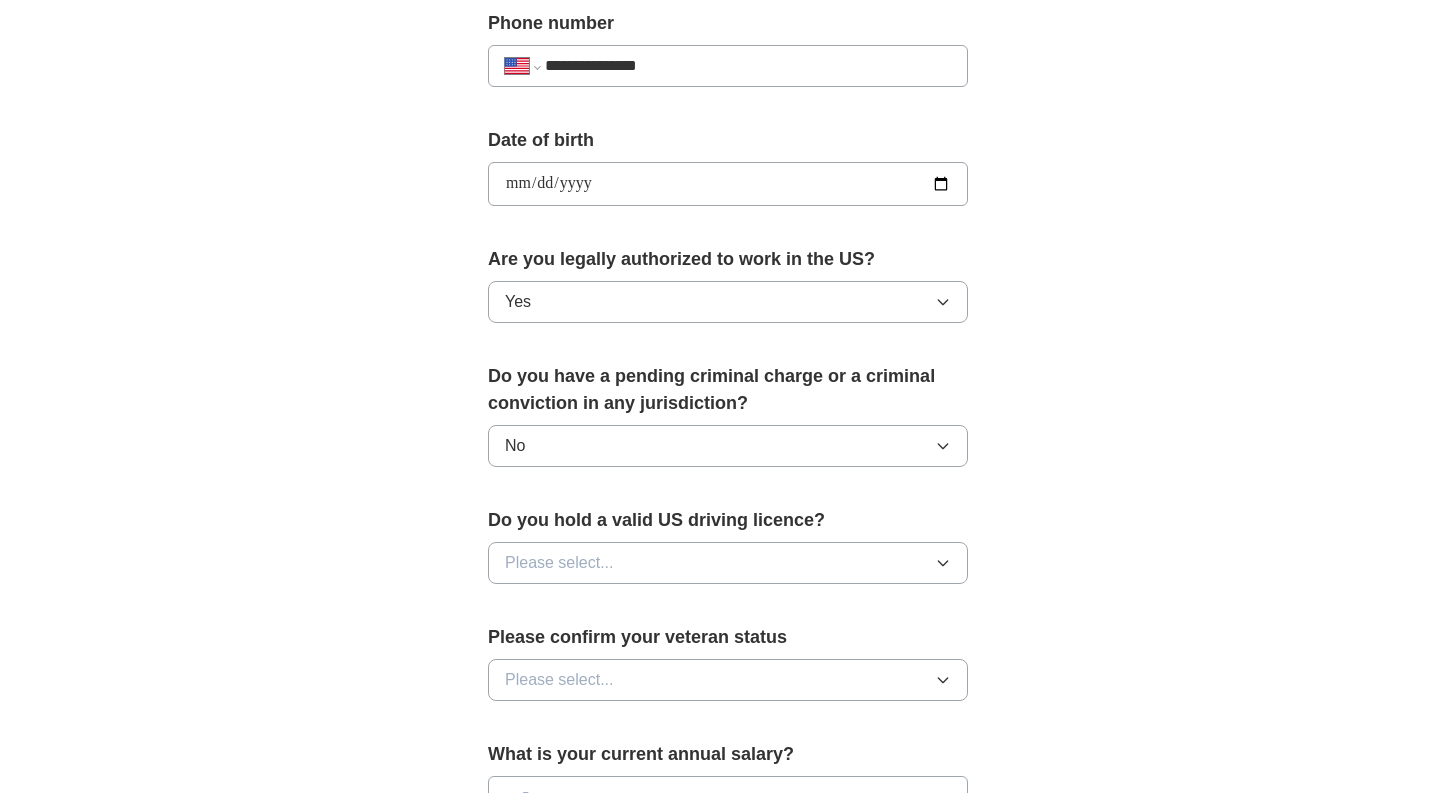 click on "Please select..." at bounding box center (728, 563) 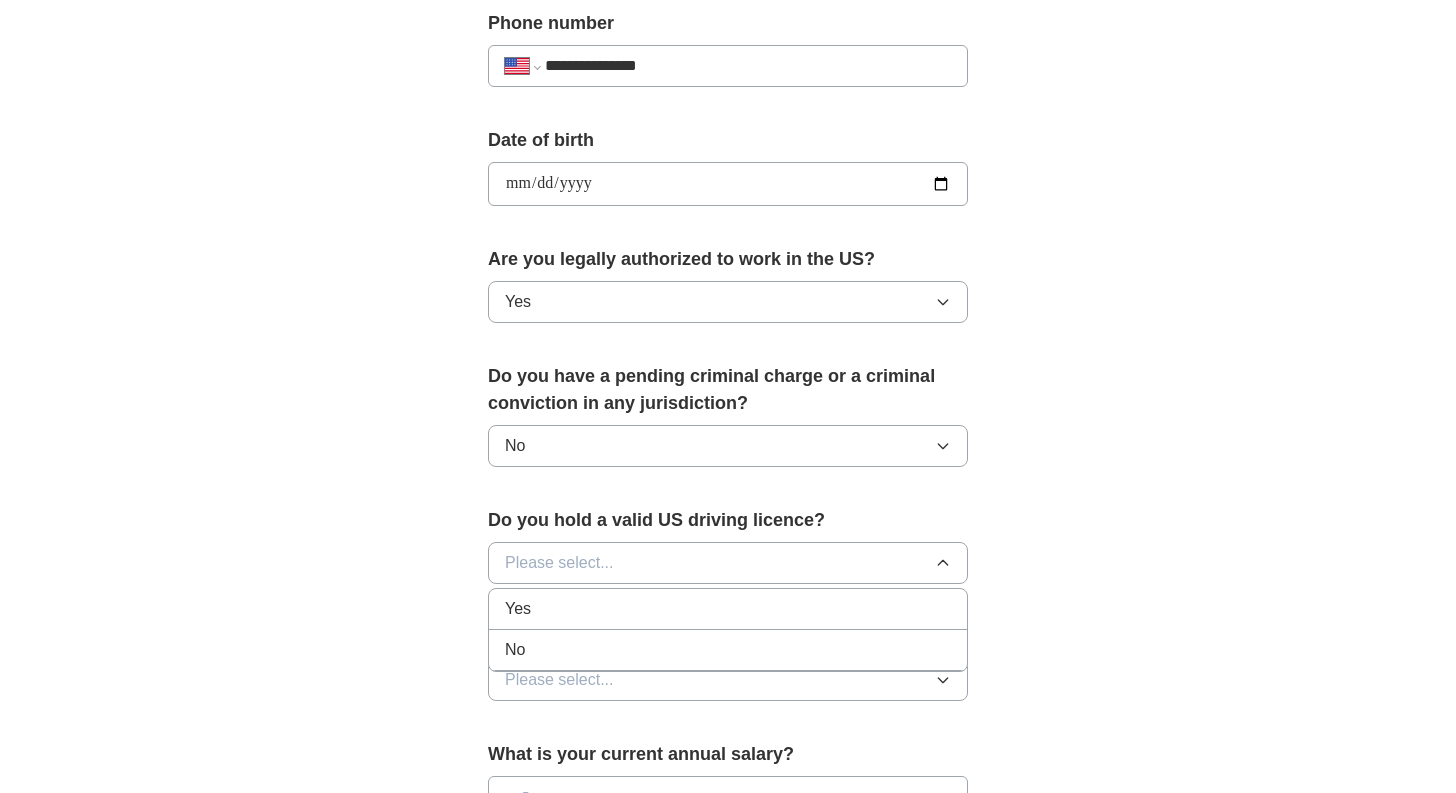click on "Yes" at bounding box center [728, 609] 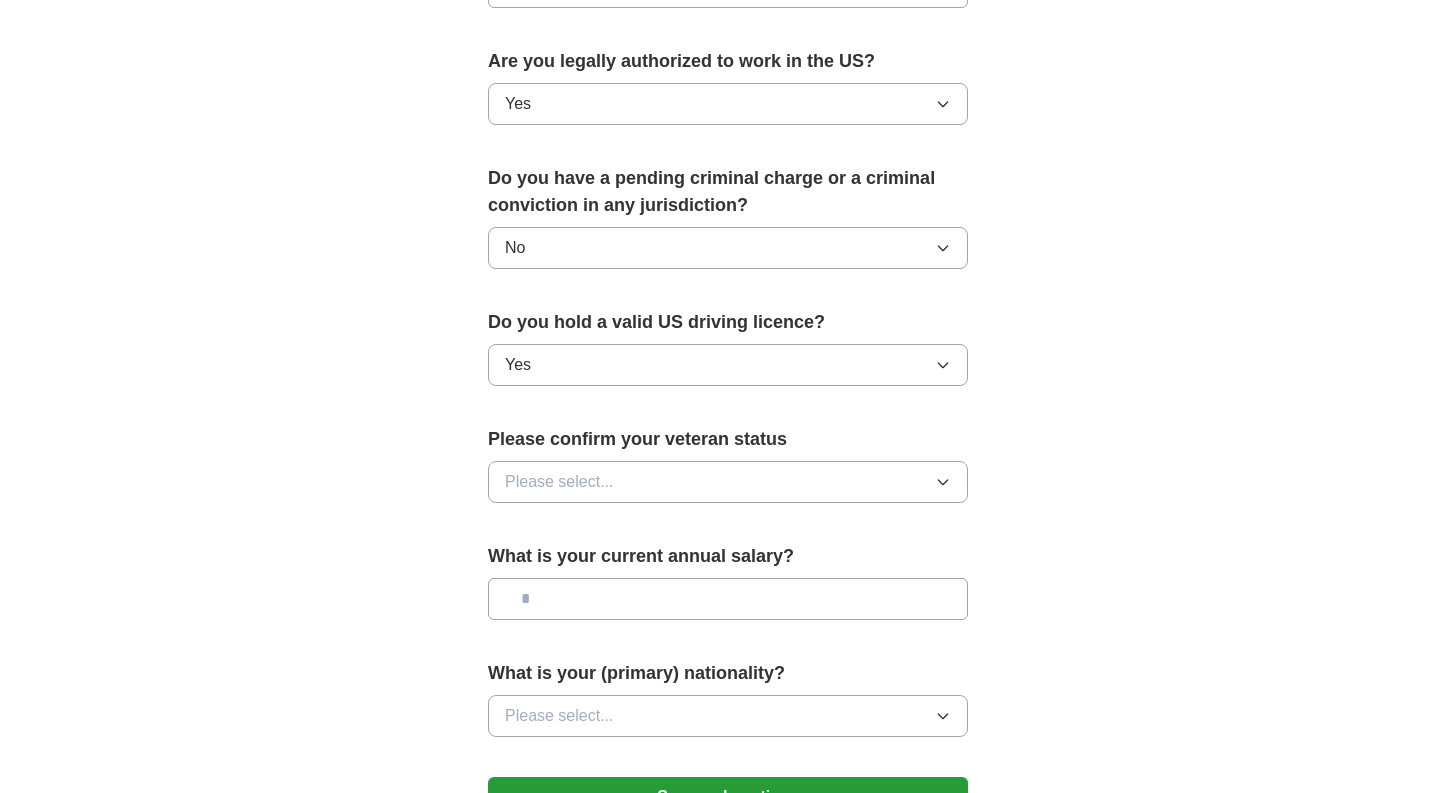 scroll, scrollTop: 1000, scrollLeft: 0, axis: vertical 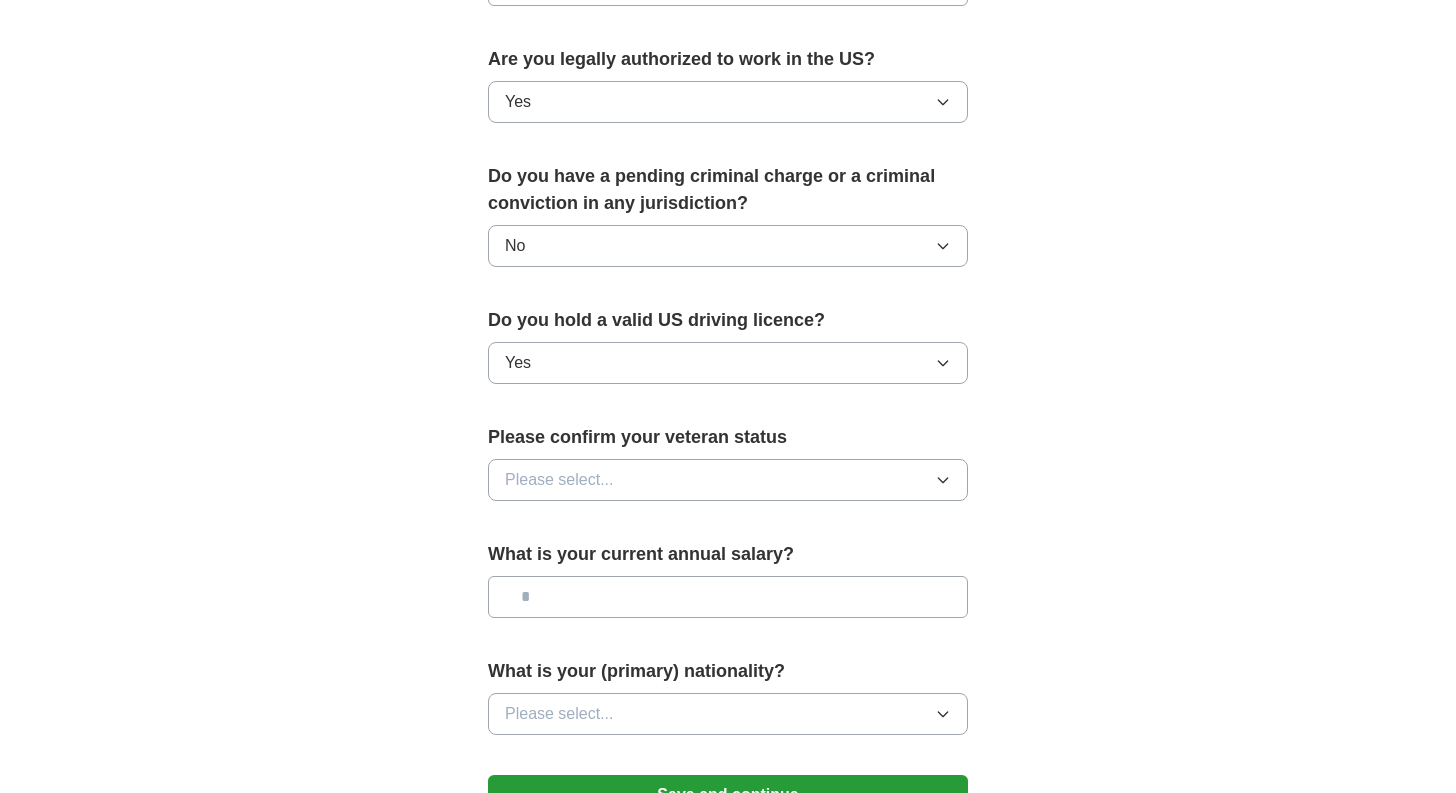 click on "Please select..." at bounding box center (728, 480) 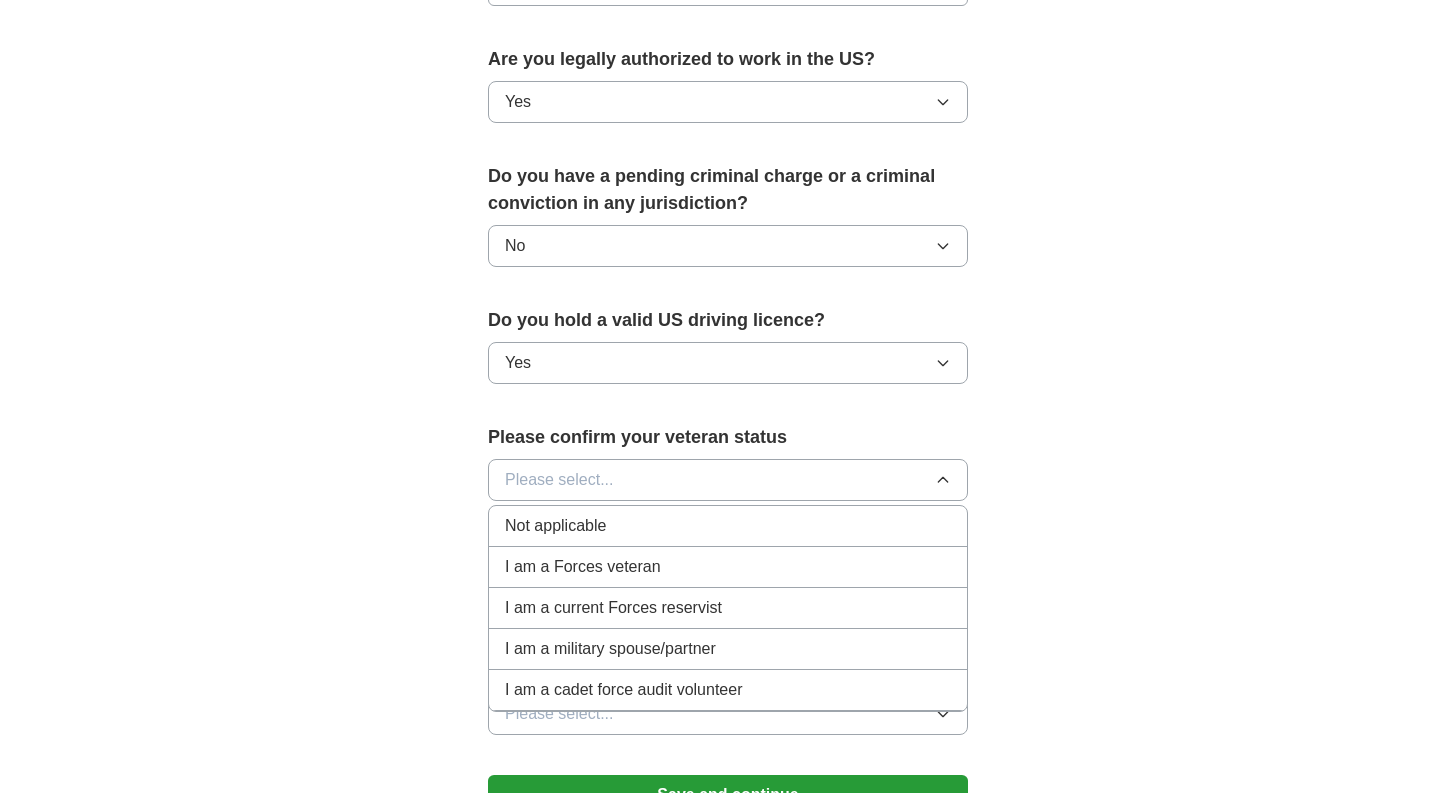 click on "Not applicable" at bounding box center [728, 526] 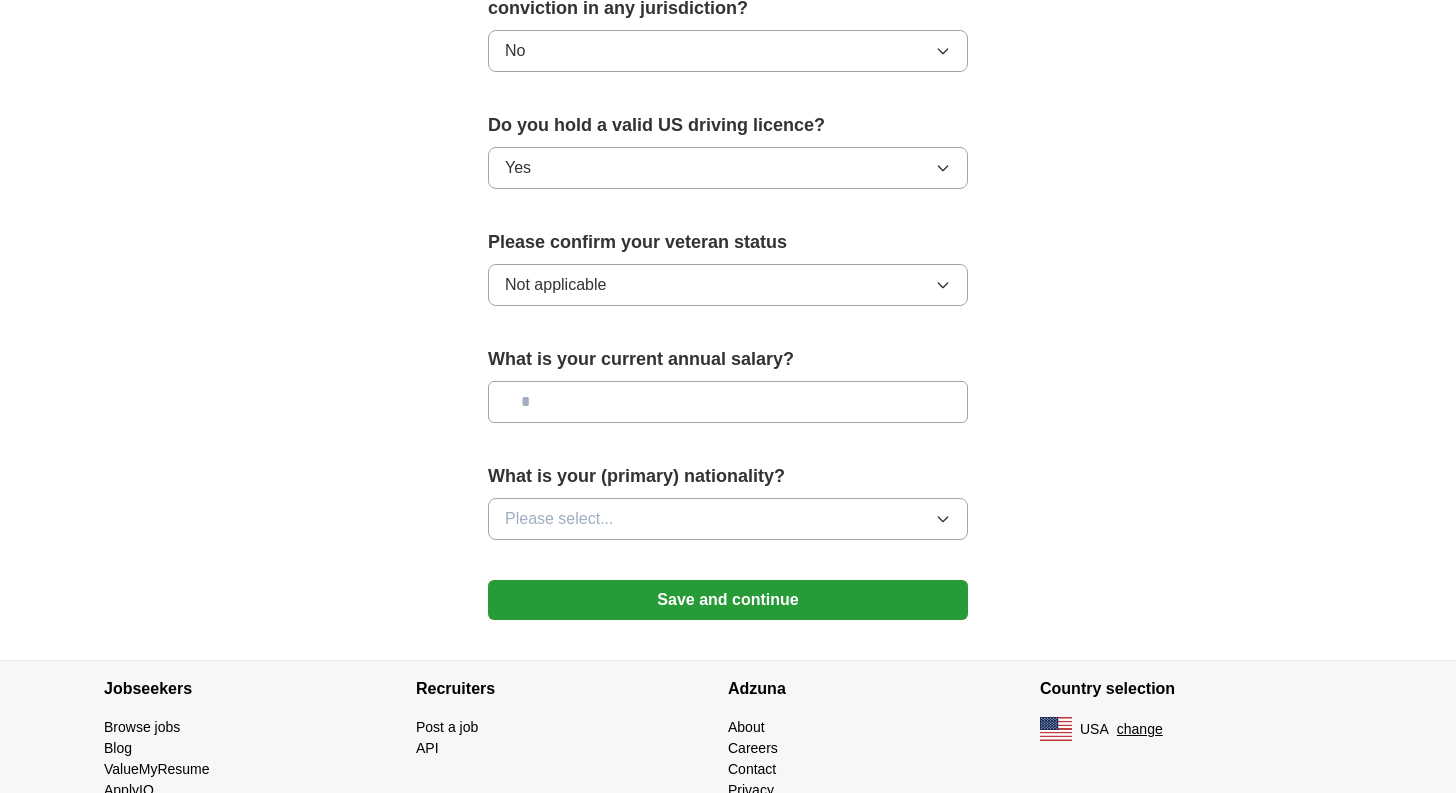scroll, scrollTop: 1200, scrollLeft: 0, axis: vertical 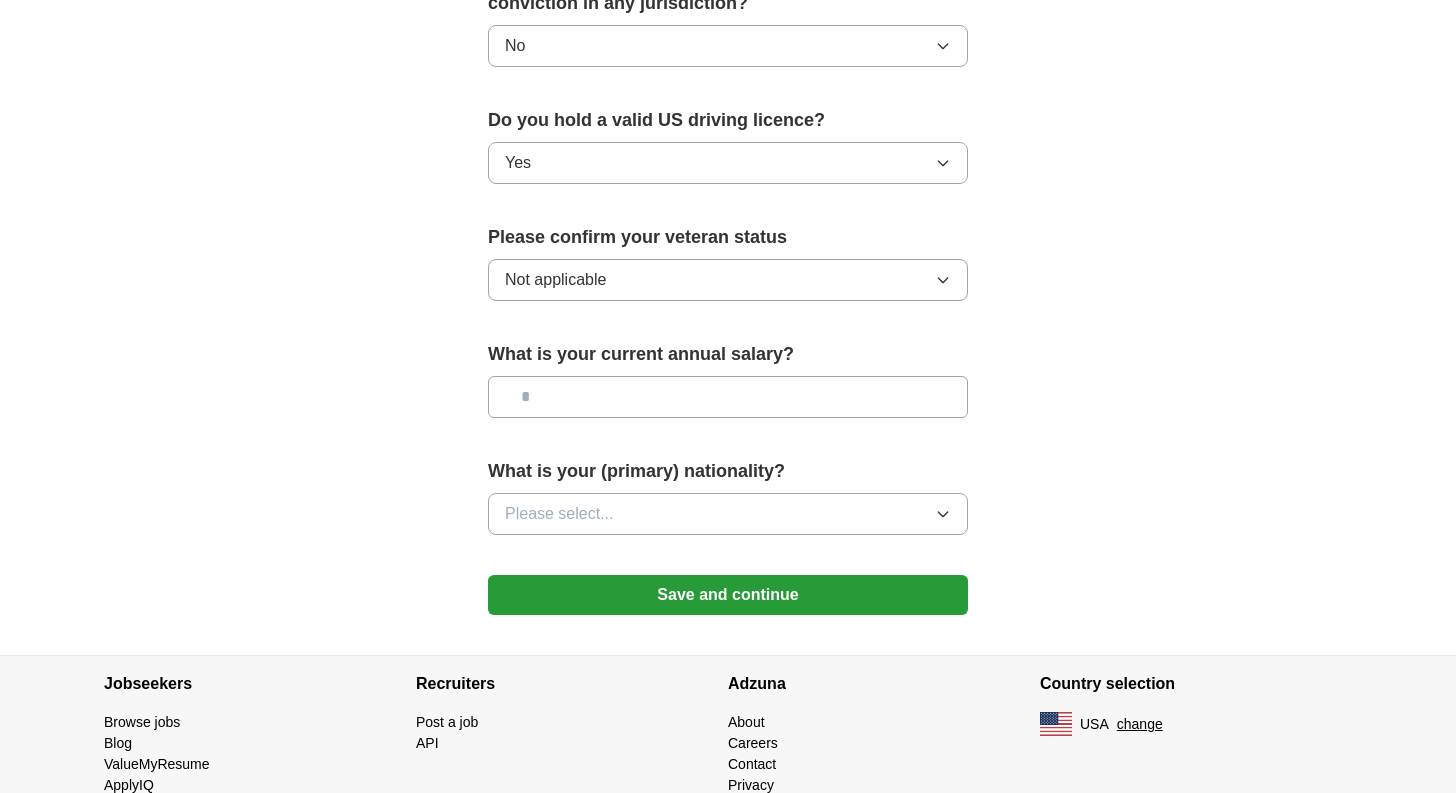click at bounding box center [728, 397] 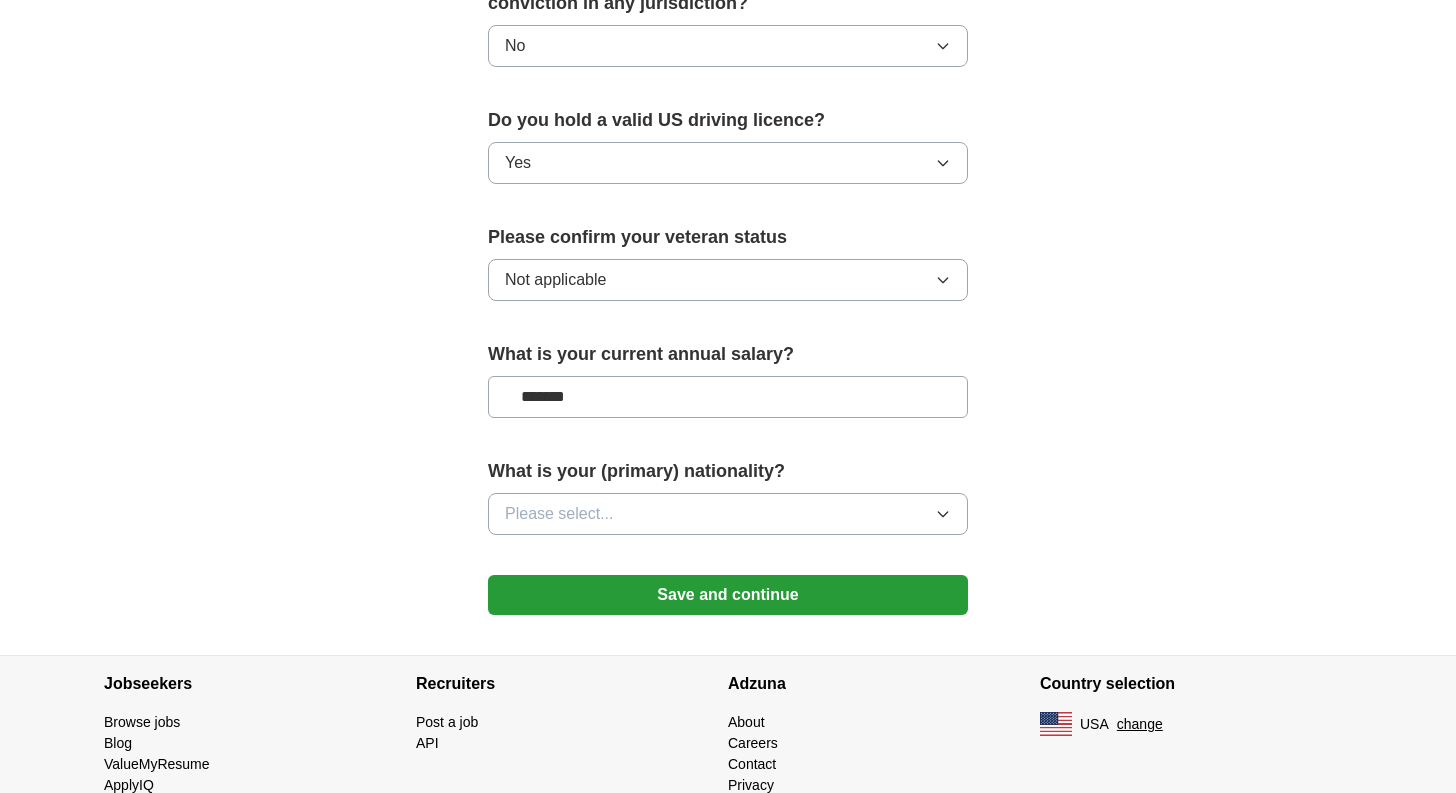 type on "*******" 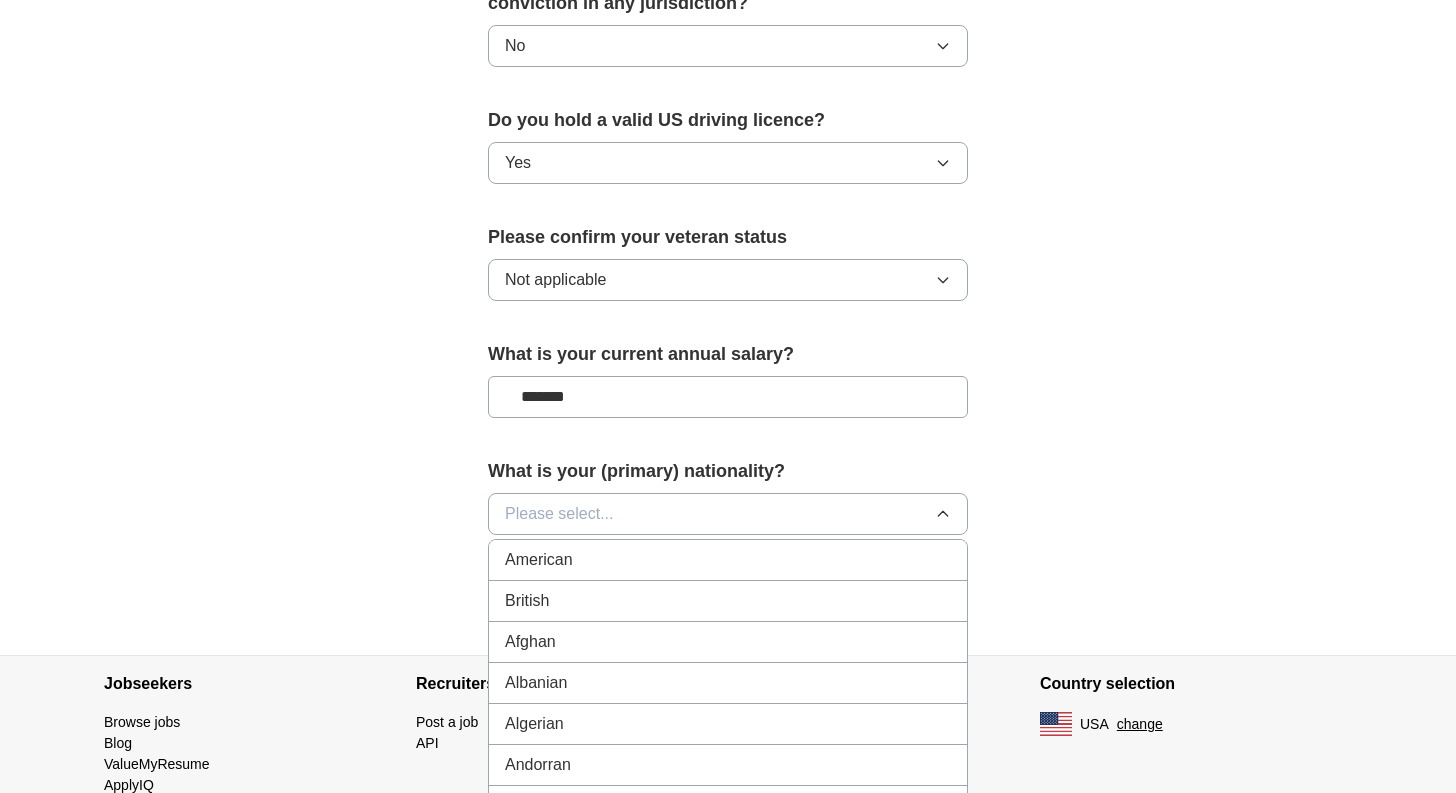 click on "American" at bounding box center (728, 560) 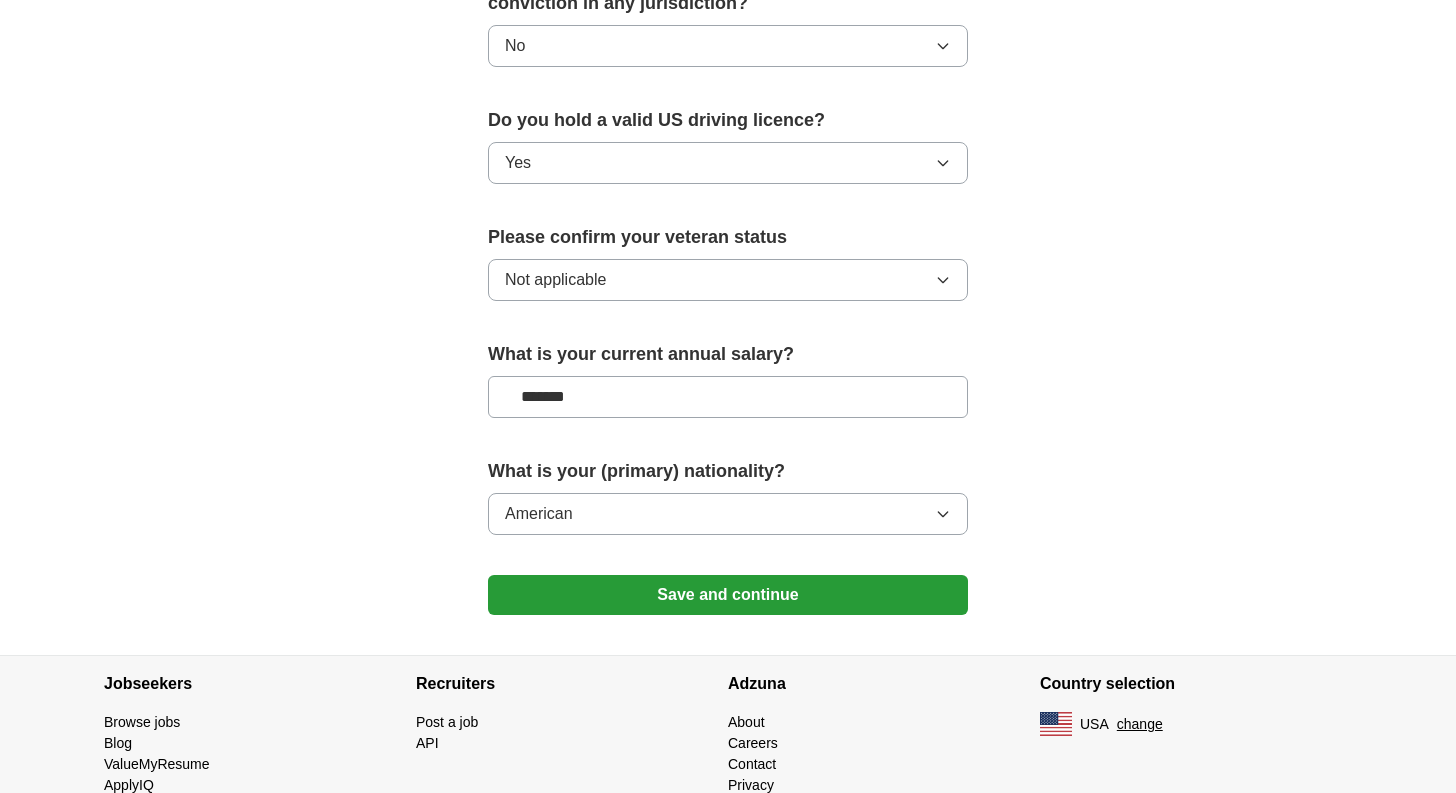 click on "Save and continue" at bounding box center [728, 595] 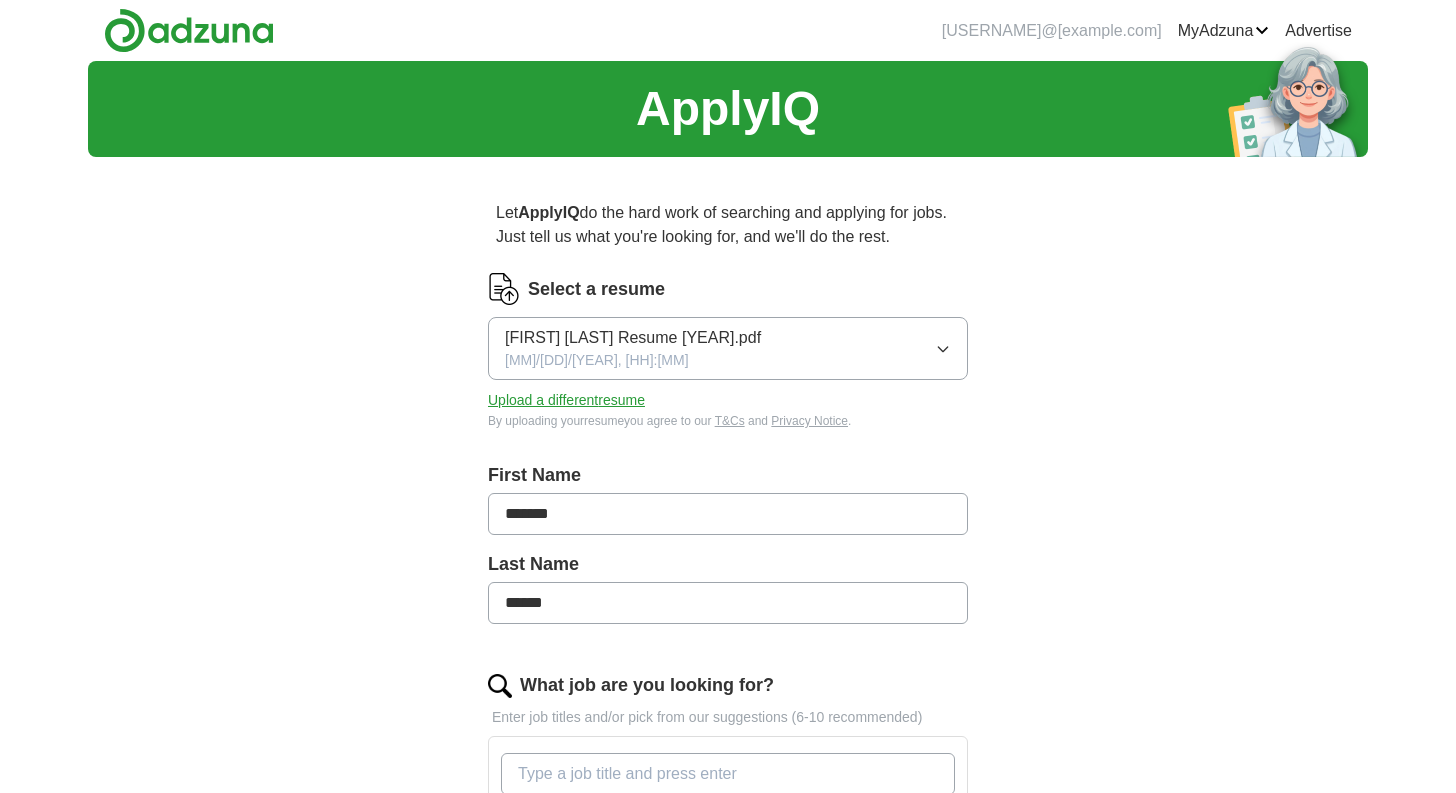 scroll, scrollTop: 0, scrollLeft: 0, axis: both 